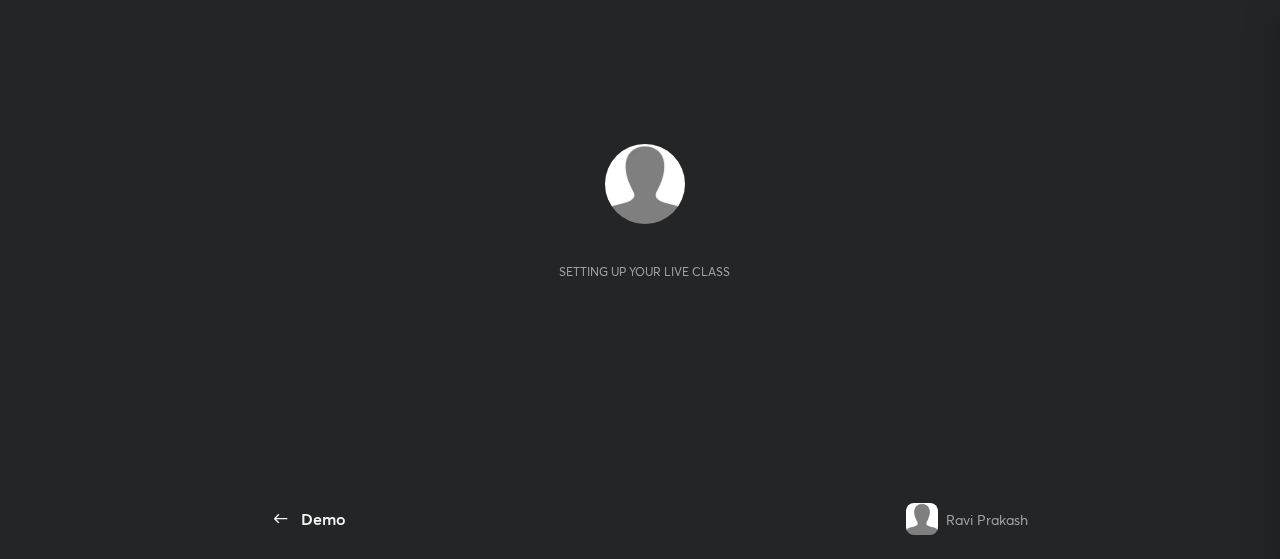 scroll, scrollTop: 0, scrollLeft: 0, axis: both 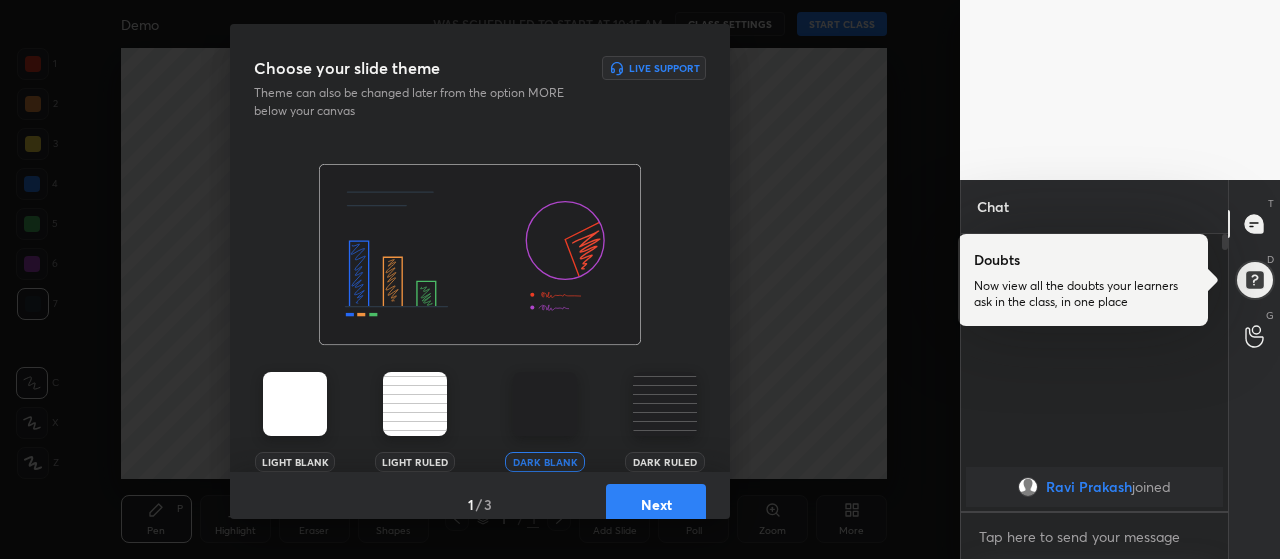 click on "Next" at bounding box center [656, 504] 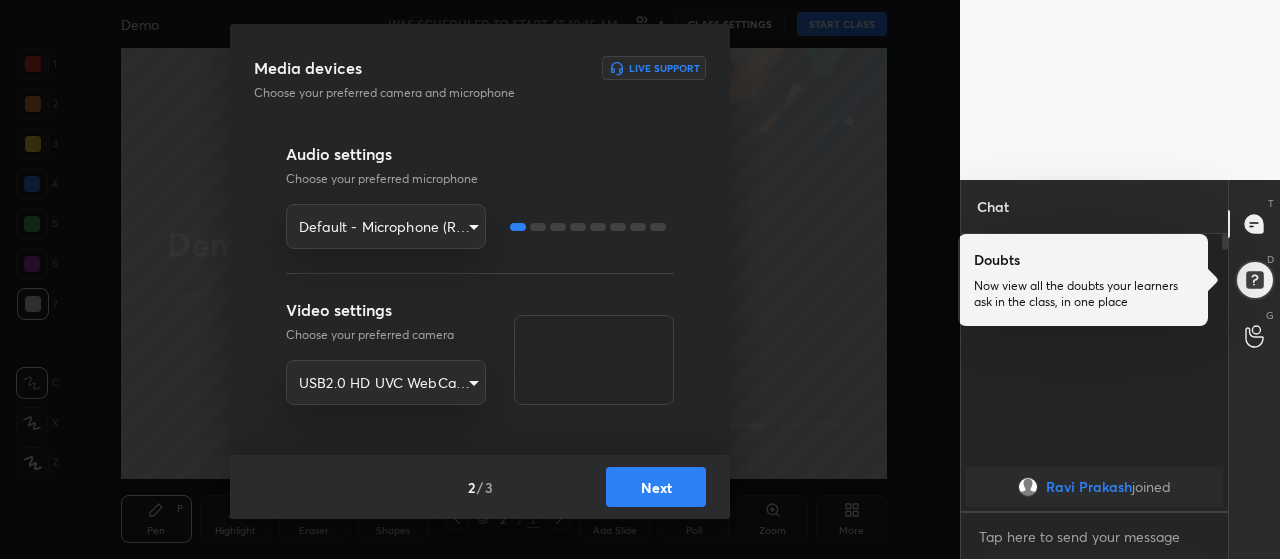 click on "1 2 3 4 5 6 7 R O A L C X Z Erase all   C X Z Demo WAS SCHEDULED TO START AT  10:15 AM 1 CLASS SETTINGS START CLASS Setting up your live class Back Demo [PERSON] Pen P Highlight H Eraser E Shapes L 2 / 2 Add Slide Poll Zoom More Chat [PERSON]  joined 1 NEW MESSAGE Enable hand raising Enable raise hand to speak to learners. Once enabled, chat will be turned off temporarily. Enable x   Doubts asked by learners will show up here Raise hand disabled You have disabled Raise hand currently. Enable it to invite learners to speak Enable Guidelines Please maintain decorum while talking to the educator in class. Inappropriate comments, cursing, or self-promotion are not allowed and may lead to a permanent ban from the platform. Got it Can't raise hand Looks like educator just invited you to speak. Please wait before you can raise your hand again. Got it T Messages (T) Doubts Now view all the doubts your learners
ask in the class, in one place D Doubts (D) G Raise Hand (G) Prioritize Iconic learners Got it ​ 2" at bounding box center (640, 279) 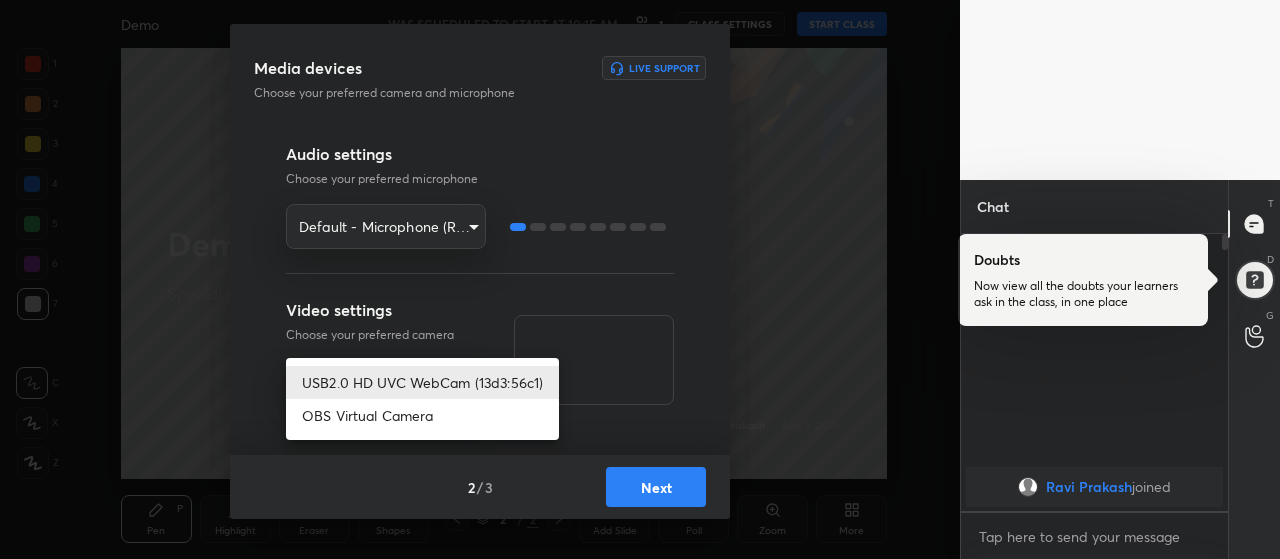 click at bounding box center [640, 279] 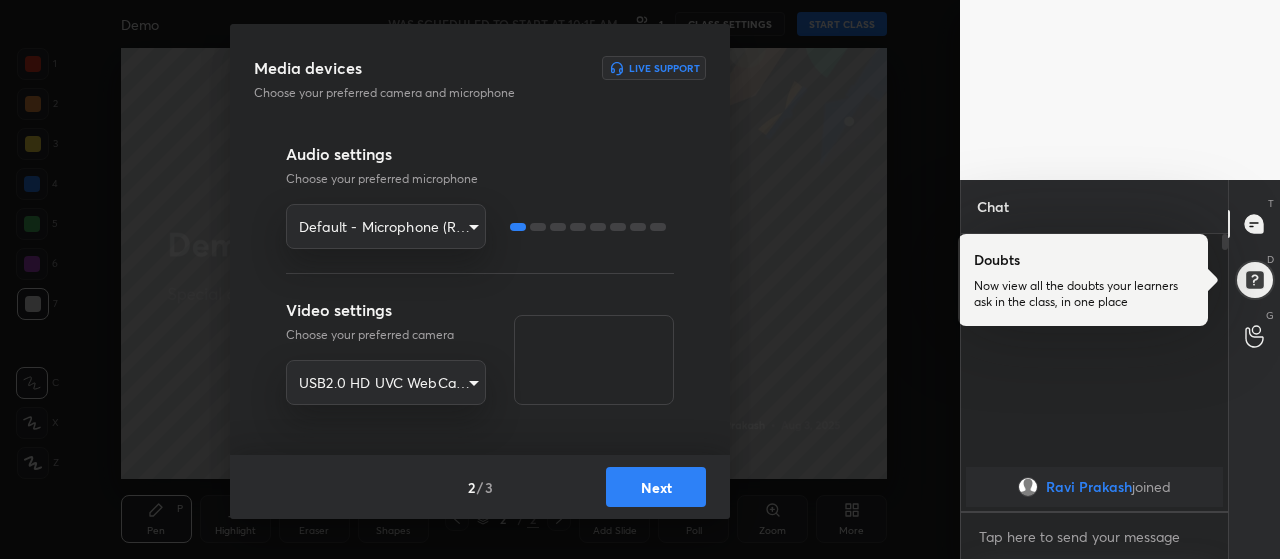 click on "1 2 3 4 5 6 7 R O A L C X Z Erase all   C X Z Demo WAS SCHEDULED TO START AT  10:15 AM 1 CLASS SETTINGS START CLASS Setting up your live class Back Demo [PERSON] Pen P Highlight H Eraser E Shapes L 2 / 2 Add Slide Poll Zoom More Chat [PERSON]  joined 1 NEW MESSAGE Enable hand raising Enable raise hand to speak to learners. Once enabled, chat will be turned off temporarily. Enable x   Doubts asked by learners will show up here Raise hand disabled You have disabled Raise hand currently. Enable it to invite learners to speak Enable Guidelines Please maintain decorum while talking to the educator in class. Inappropriate comments, cursing, or self-promotion are not allowed and may lead to a permanent ban from the platform. Got it Can't raise hand Looks like educator just invited you to speak. Please wait before you can raise your hand again. Got it T Messages (T) Doubts Now view all the doubts your learners
ask in the class, in one place D Doubts (D) G Raise Hand (G) Prioritize Iconic learners Got it ​ 2" at bounding box center (640, 279) 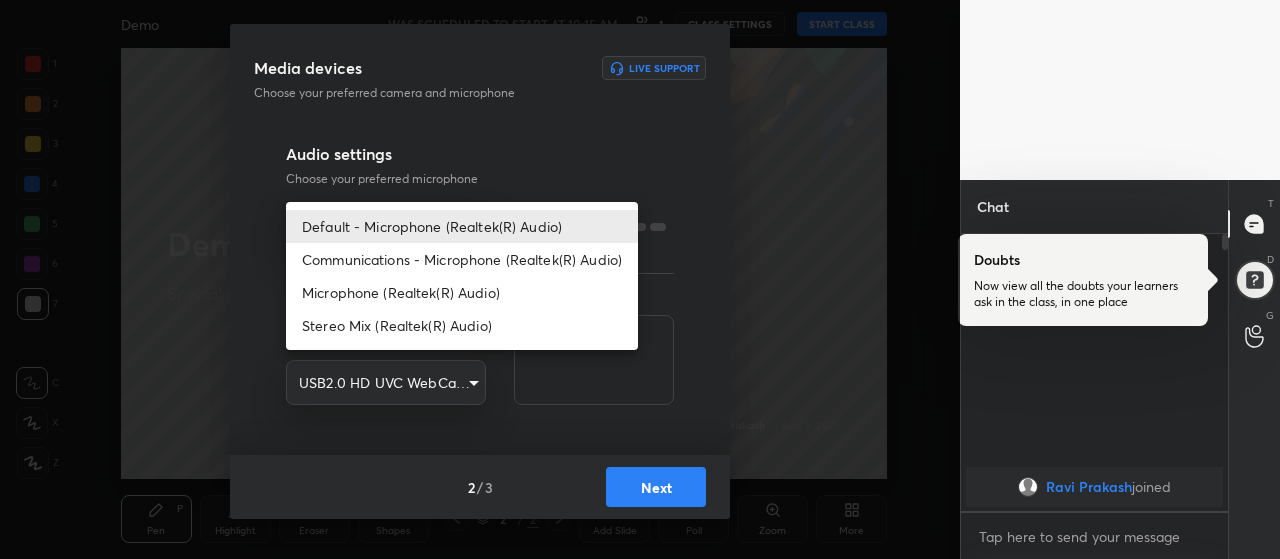 click at bounding box center (640, 279) 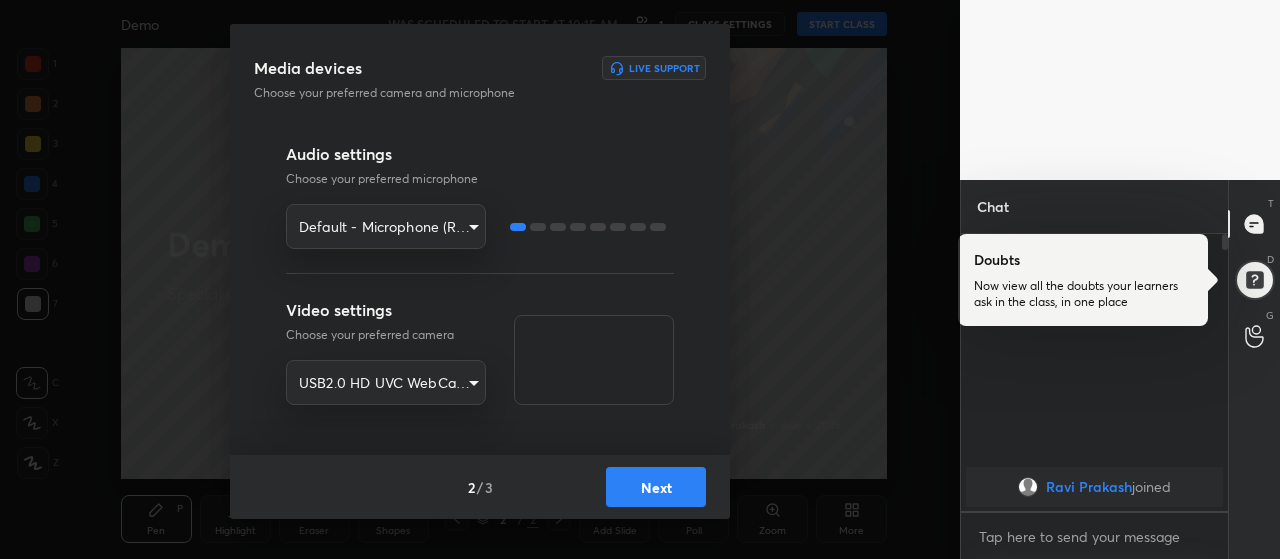 click on "Next" at bounding box center (656, 487) 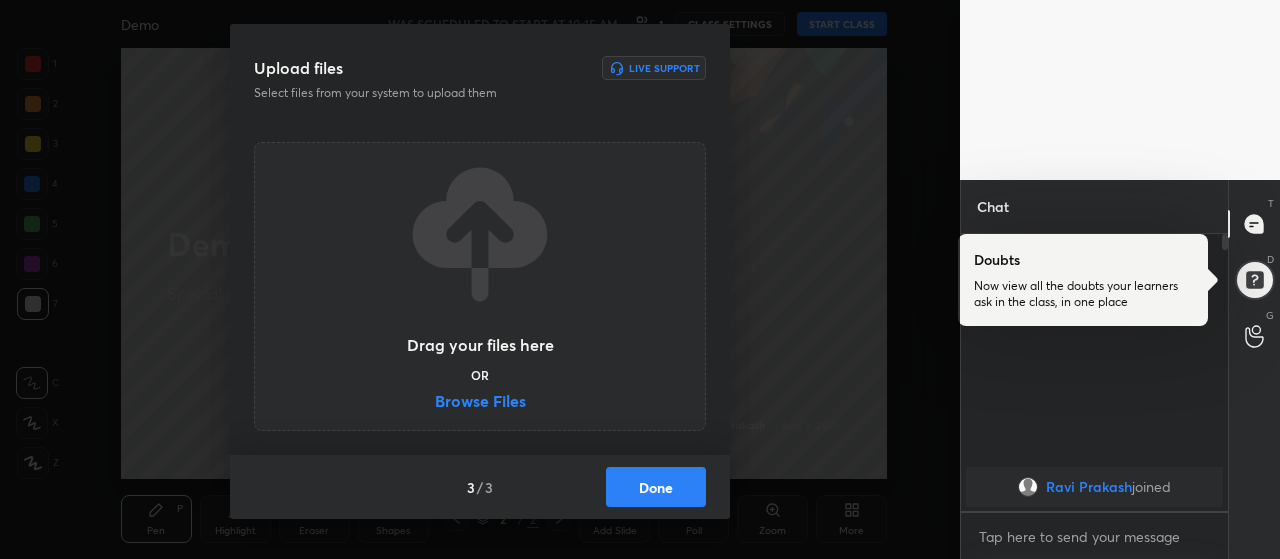 click on "Browse Files" at bounding box center (480, 403) 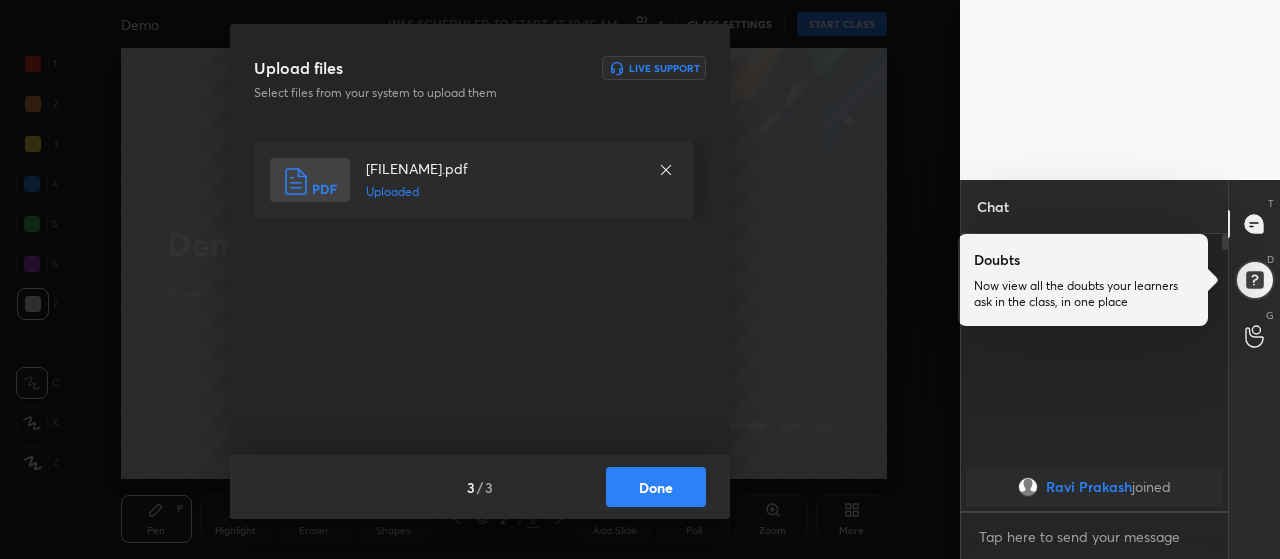 click on "Done" at bounding box center (656, 487) 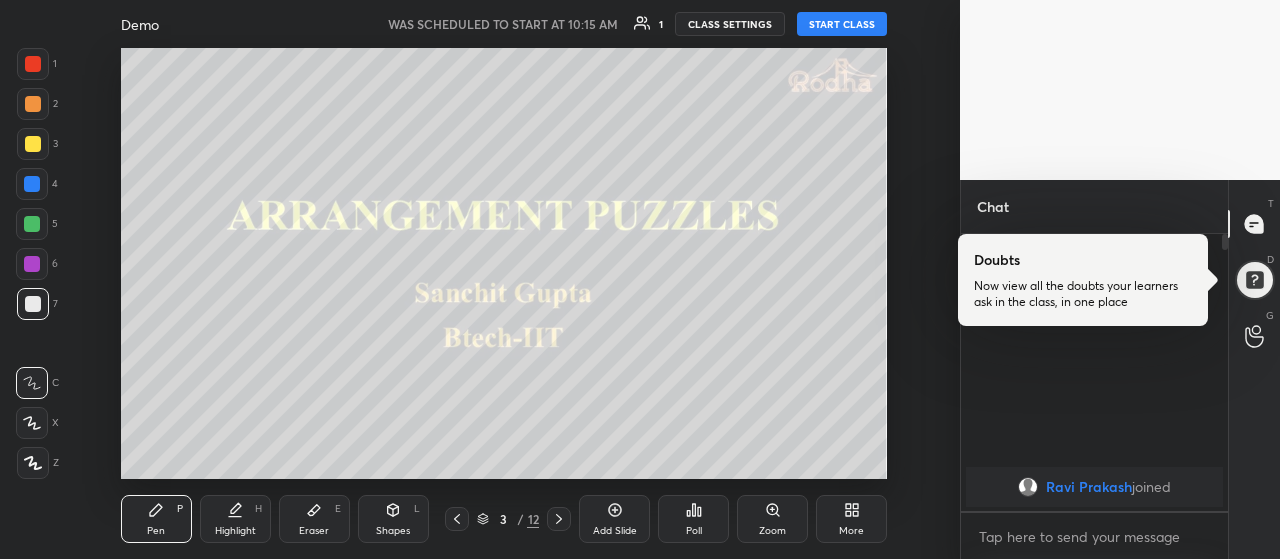 click 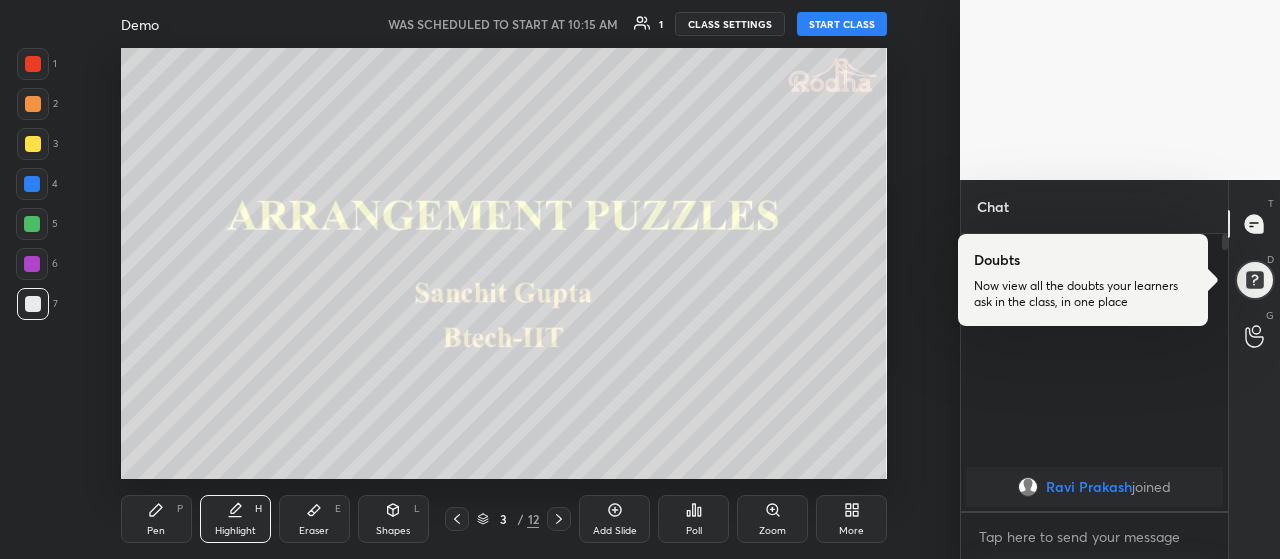 click on "Shapes L" at bounding box center (393, 519) 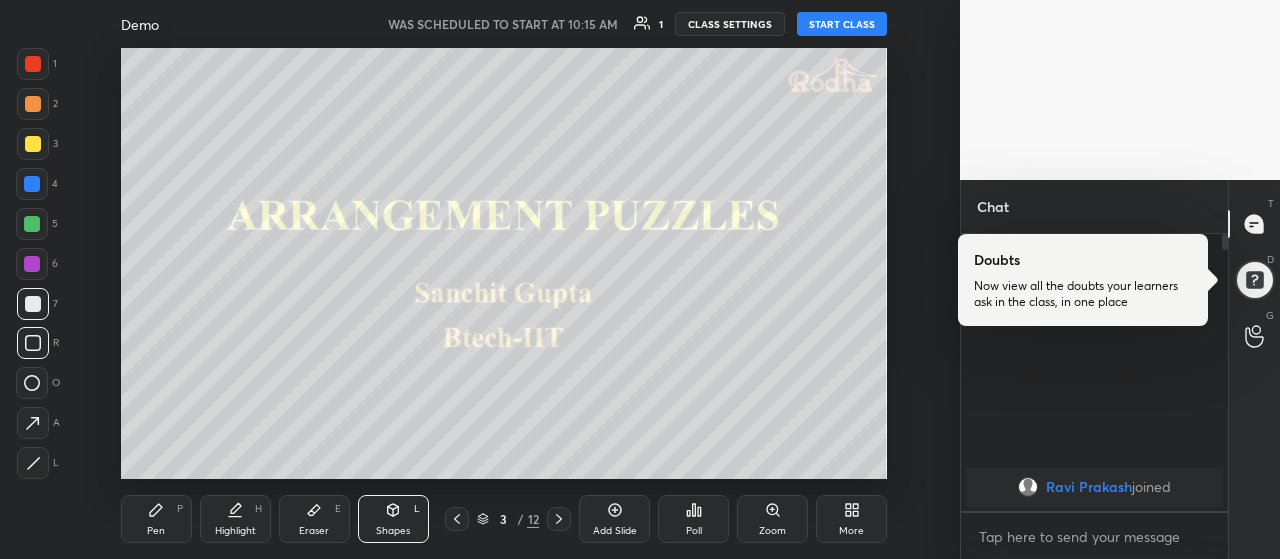 click on "Pen P" at bounding box center [156, 519] 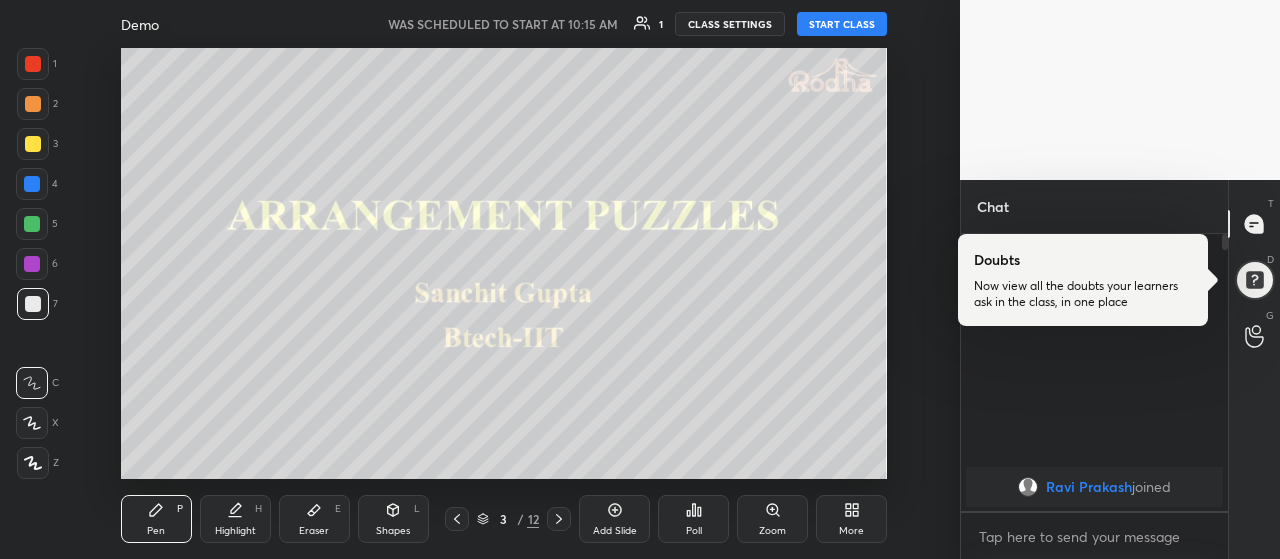click on "CLASS SETTINGS" at bounding box center [730, 24] 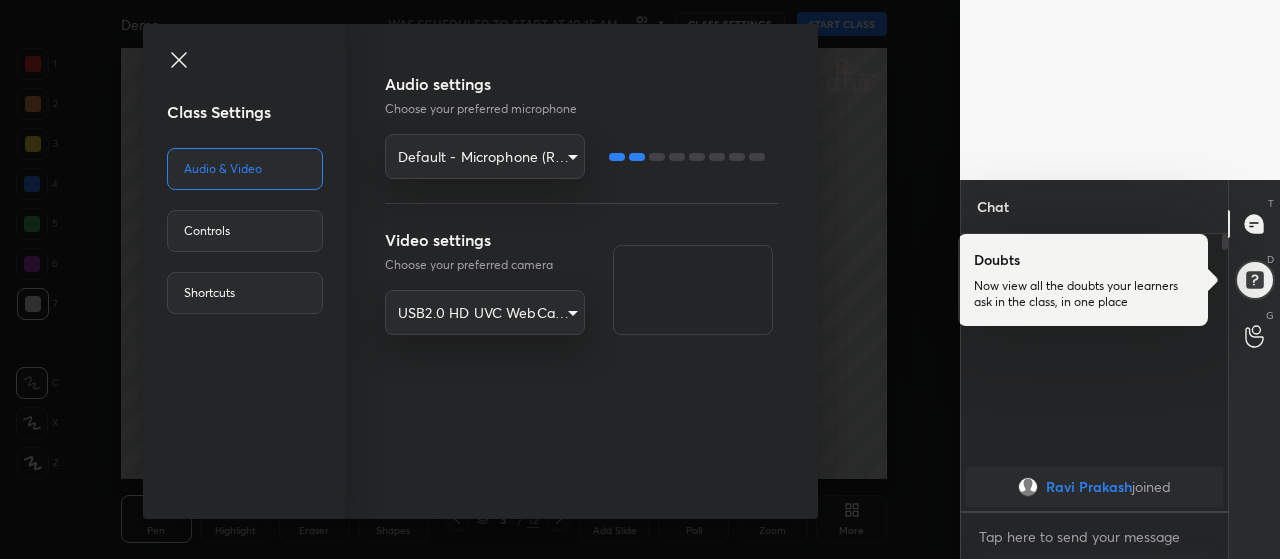 click on "Controls" at bounding box center (245, 231) 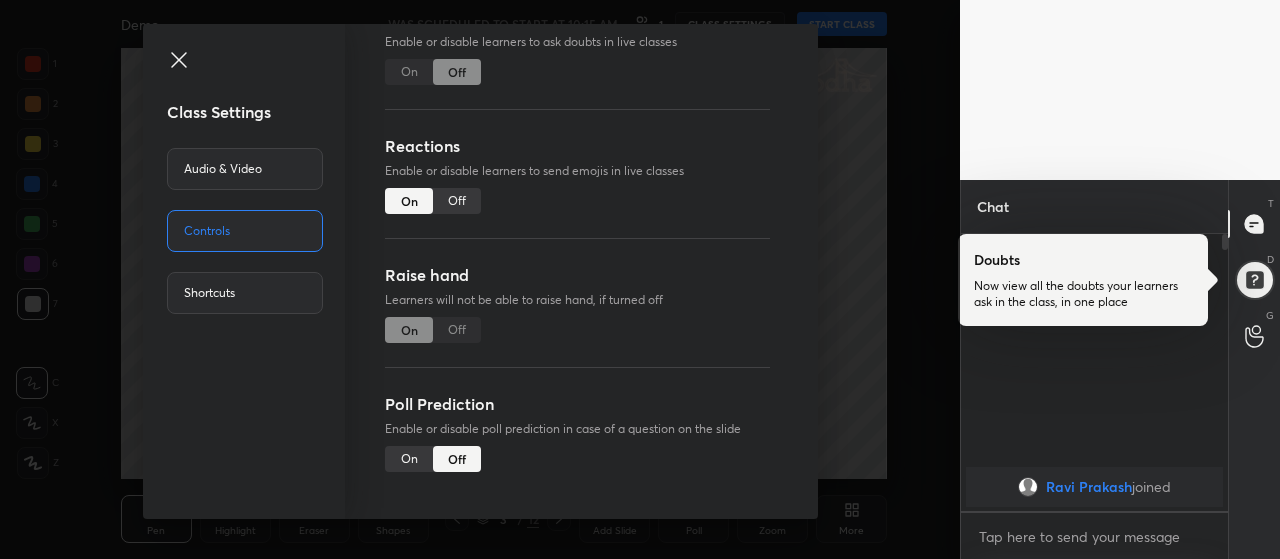 scroll, scrollTop: 208, scrollLeft: 0, axis: vertical 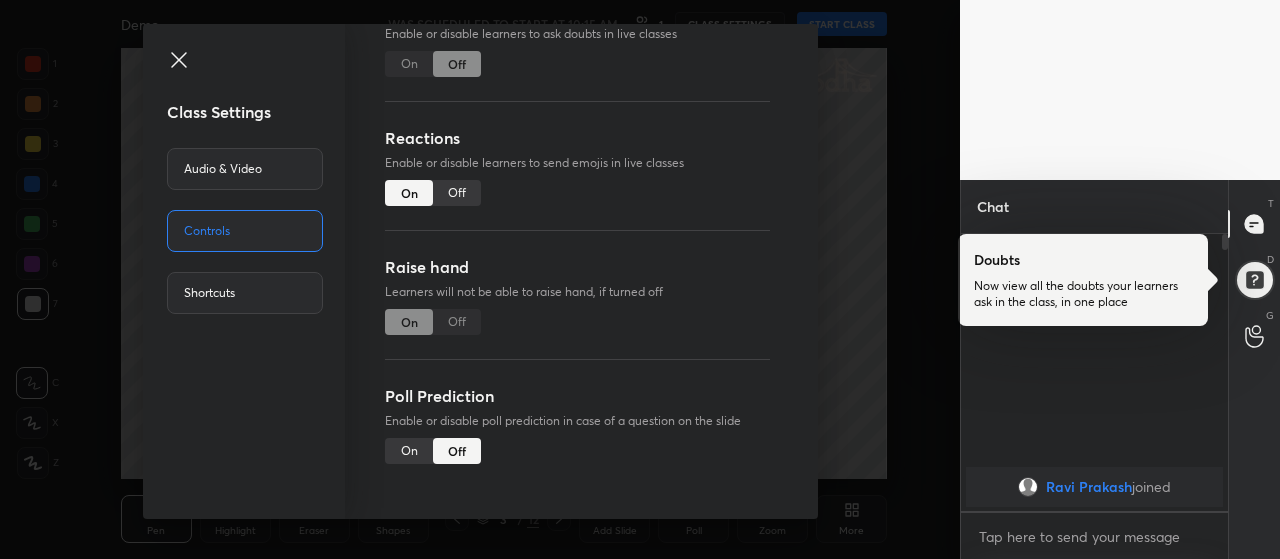 click on "Shortcuts" at bounding box center (245, 293) 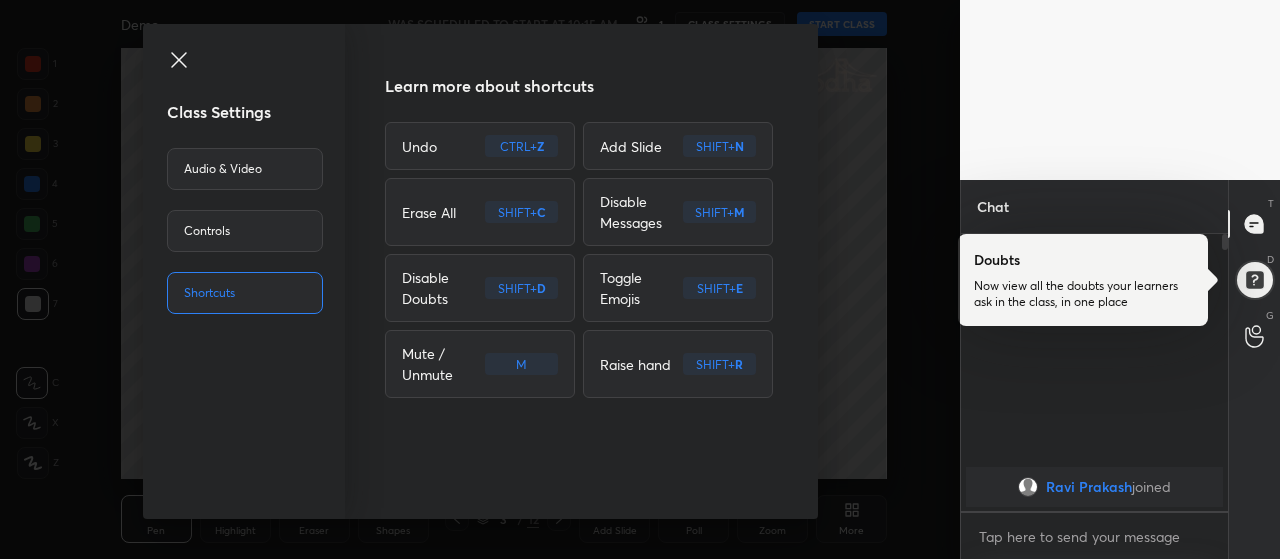 click on "Controls" at bounding box center [245, 231] 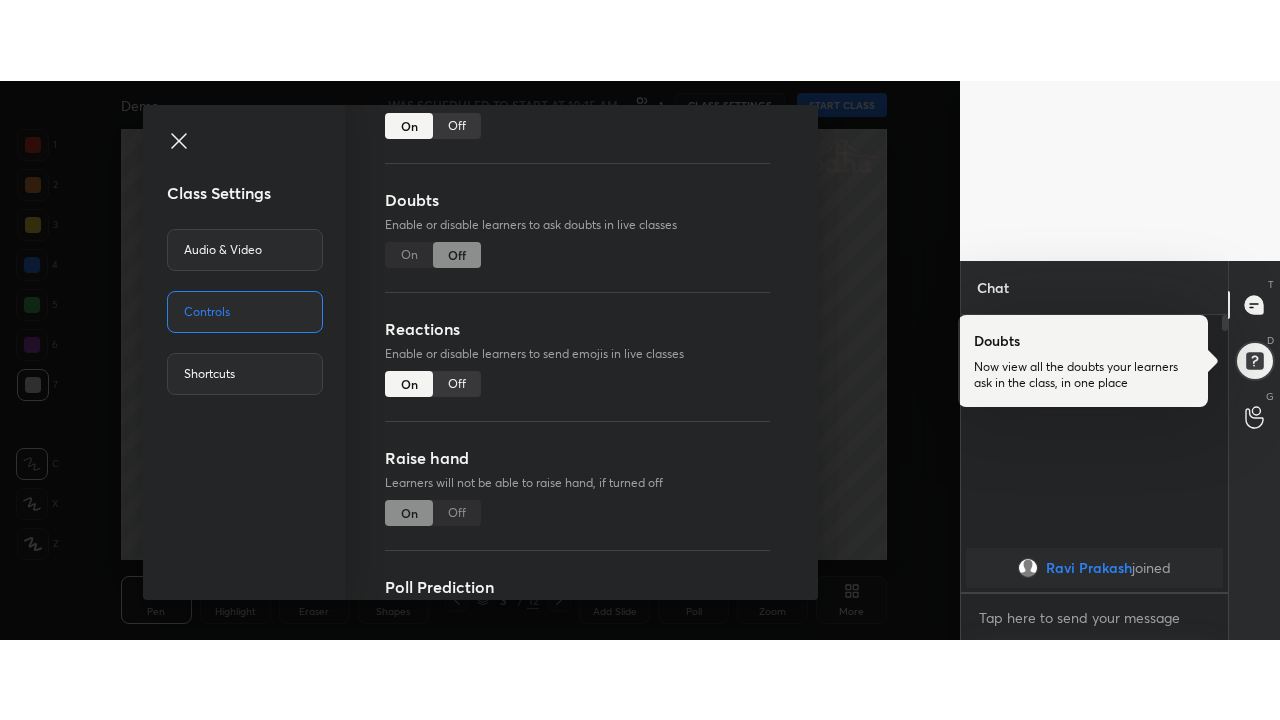 scroll, scrollTop: 0, scrollLeft: 0, axis: both 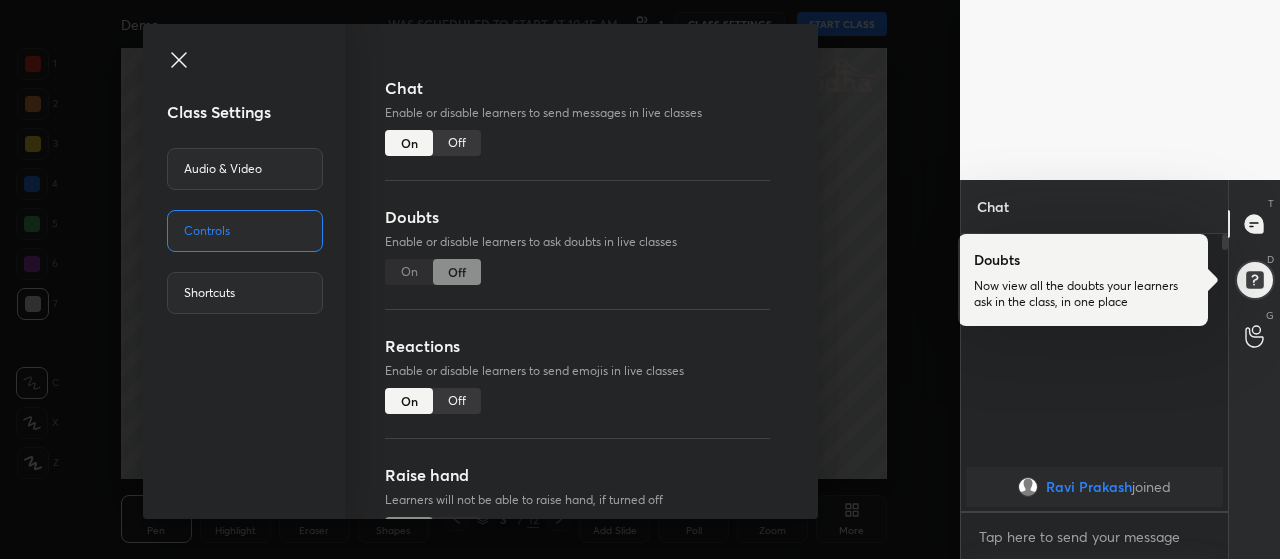click on "Audio & Video" at bounding box center [245, 169] 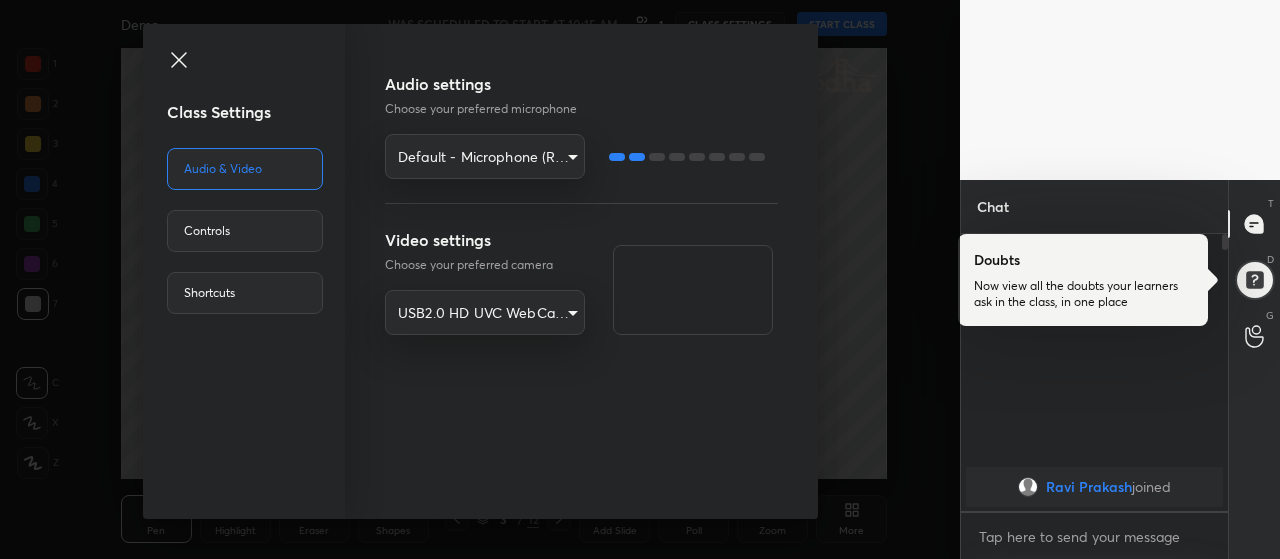 click on "Class Settings Audio & Video Controls Shortcuts Audio settings Choose your preferred microphone Default - Microphone (Realtek(R) Audio) default Video settings Choose your preferred camera USB2.0 HD UVC WebCam (13d3:56c1) [HASH]" at bounding box center (480, 279) 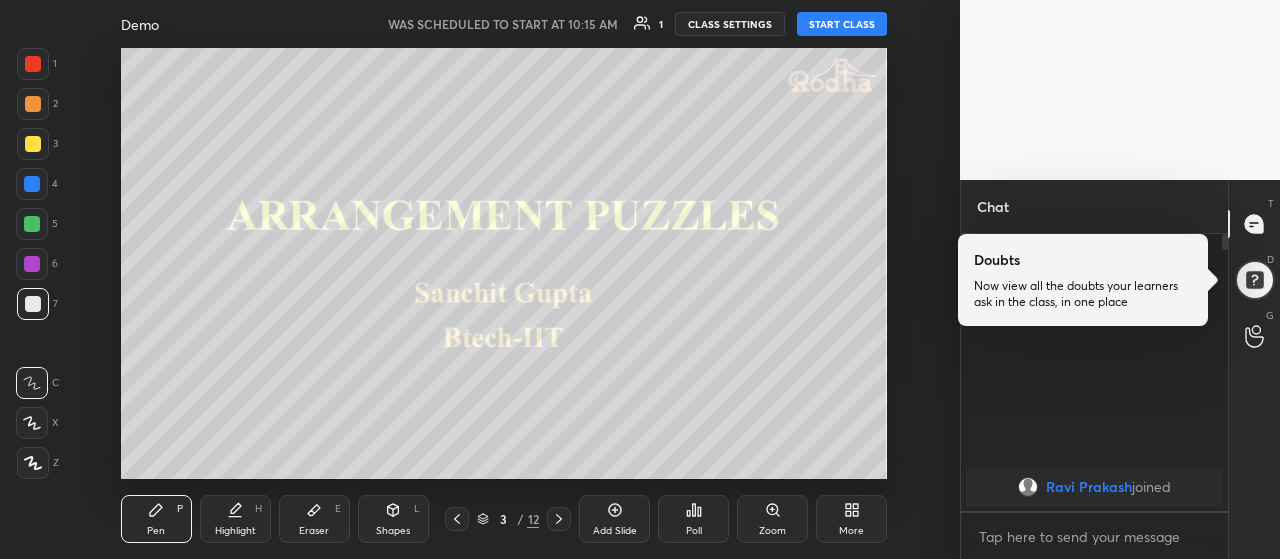 click on "START CLASS" at bounding box center [842, 24] 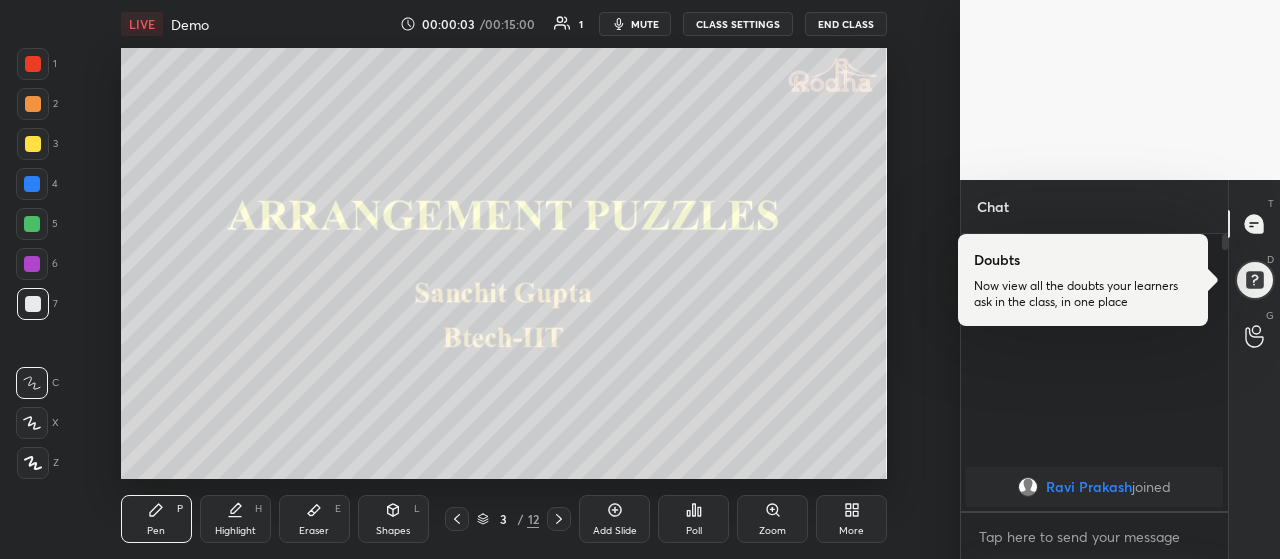 click at bounding box center [1120, 90] 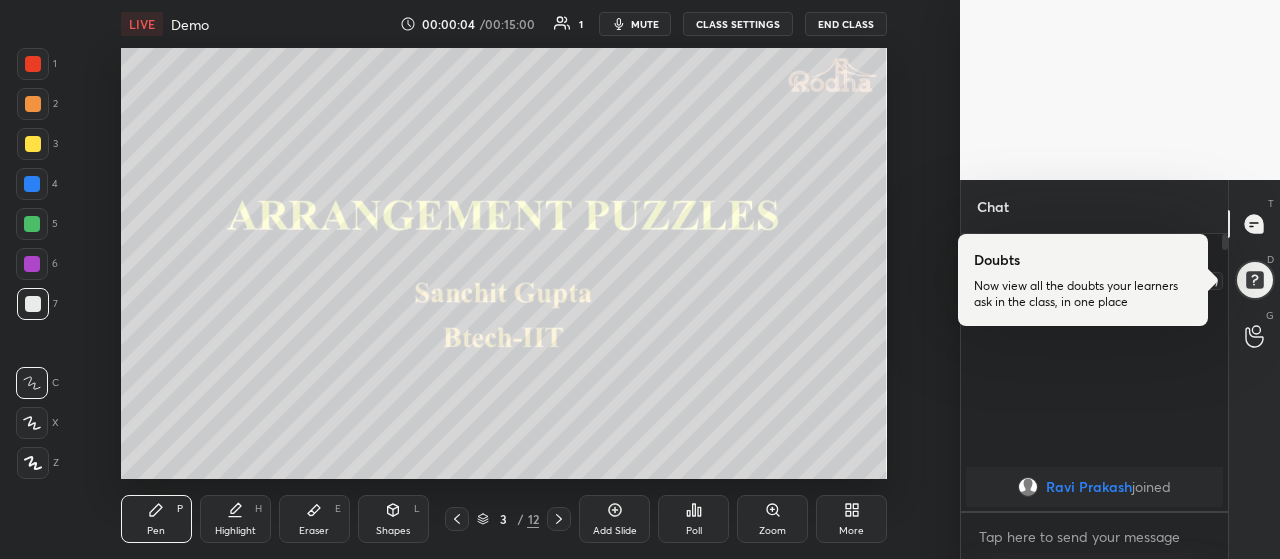 click at bounding box center [1254, 280] 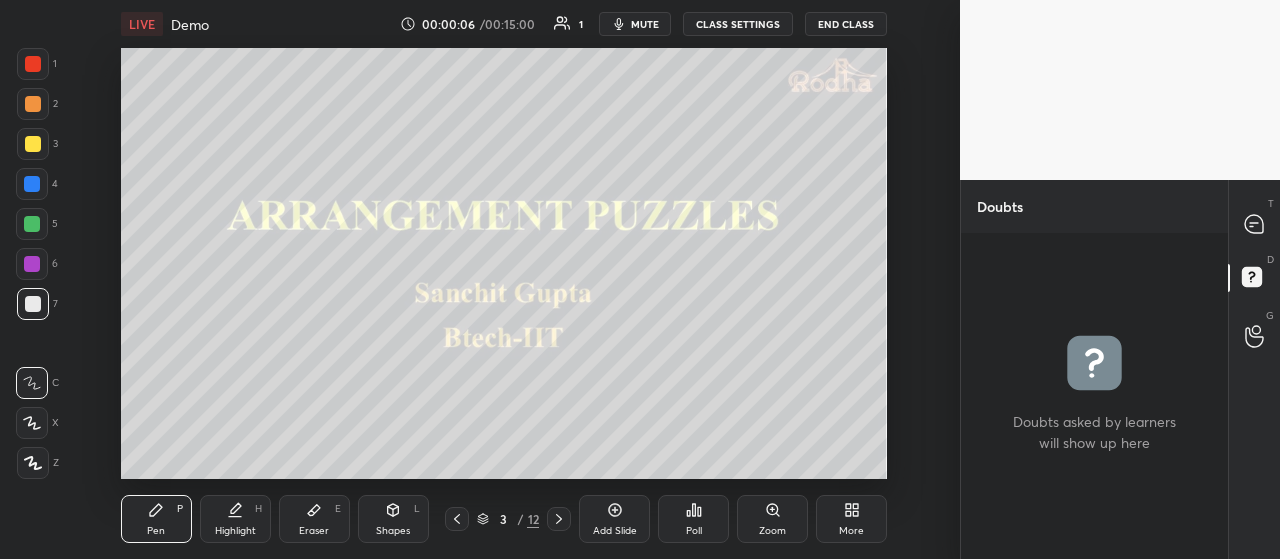 drag, startPoint x: 1179, startPoint y: 111, endPoint x: 1163, endPoint y: 67, distance: 46.818798 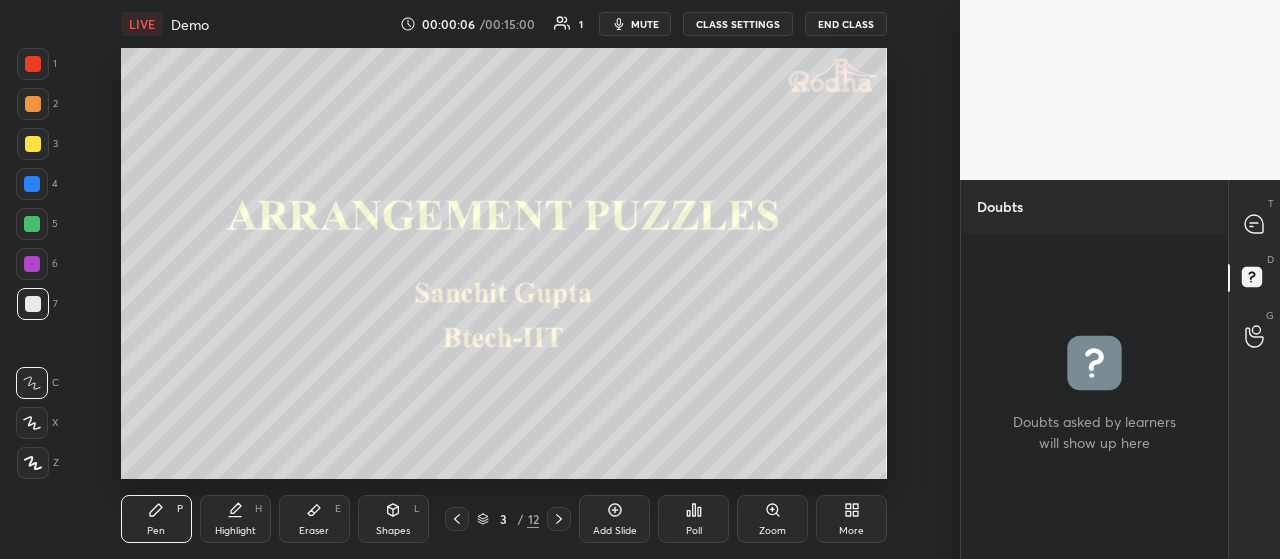 click at bounding box center [1120, 90] 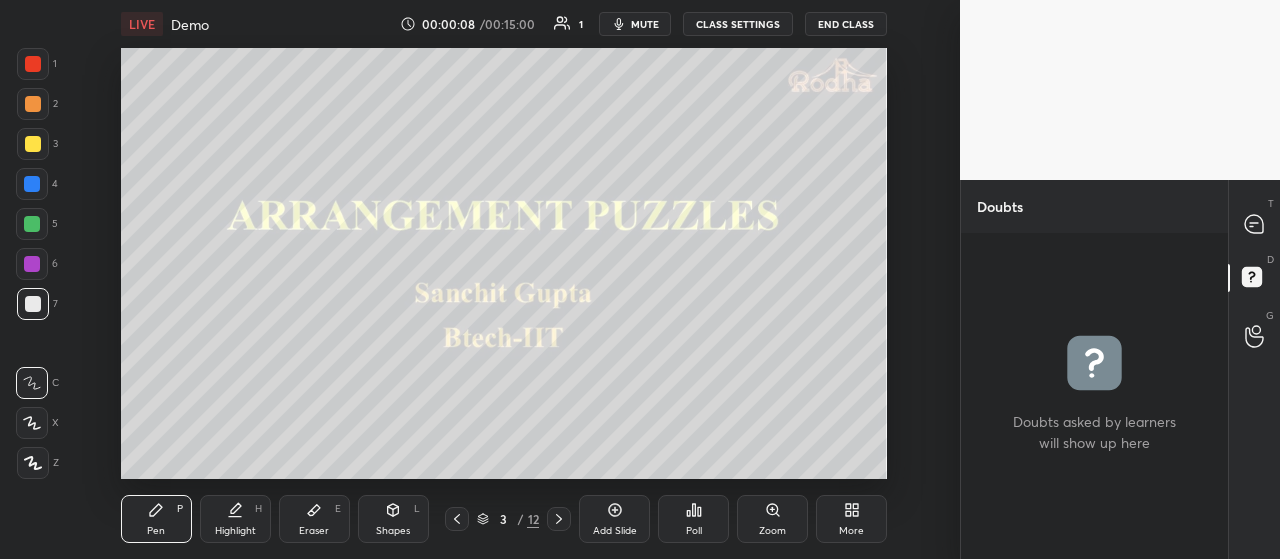 click 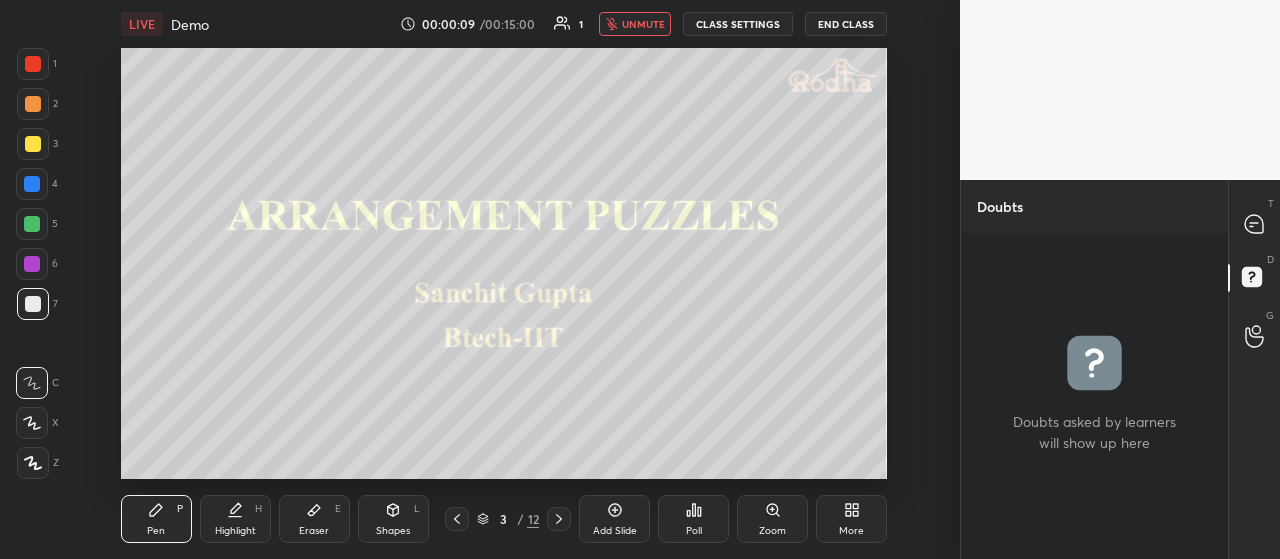 click on "unmute" at bounding box center (643, 24) 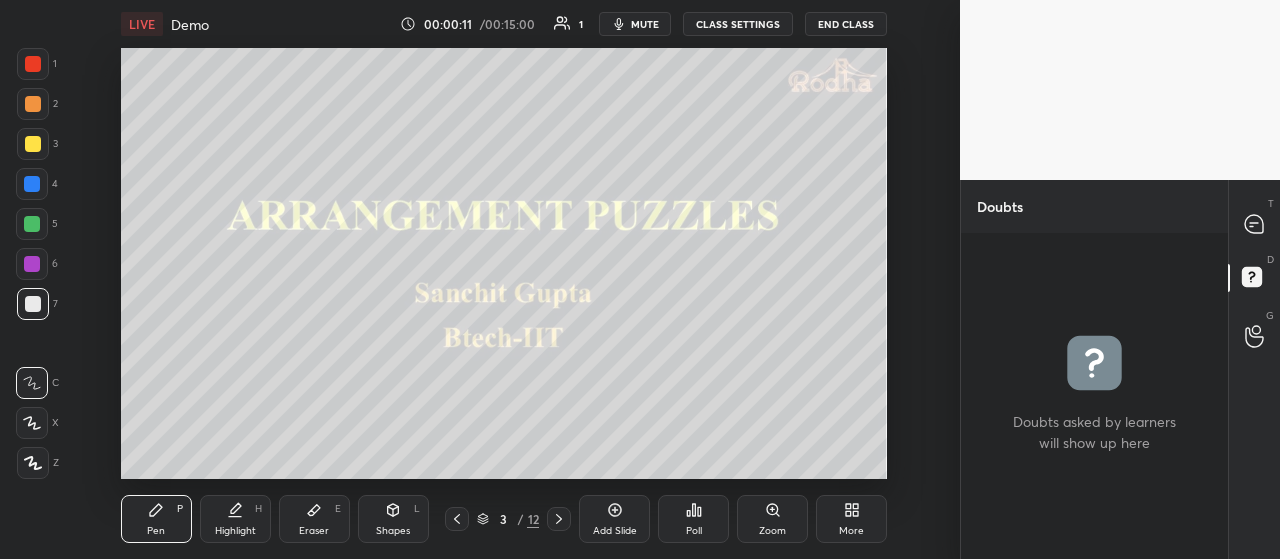click on "More" at bounding box center [851, 519] 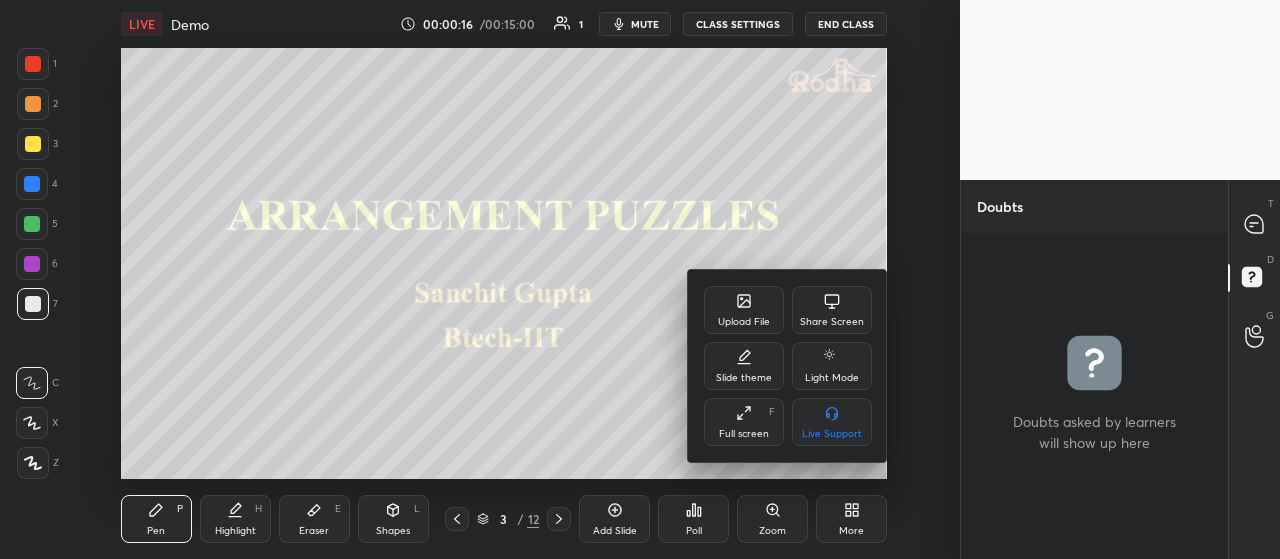 click on "Slide theme" at bounding box center (744, 378) 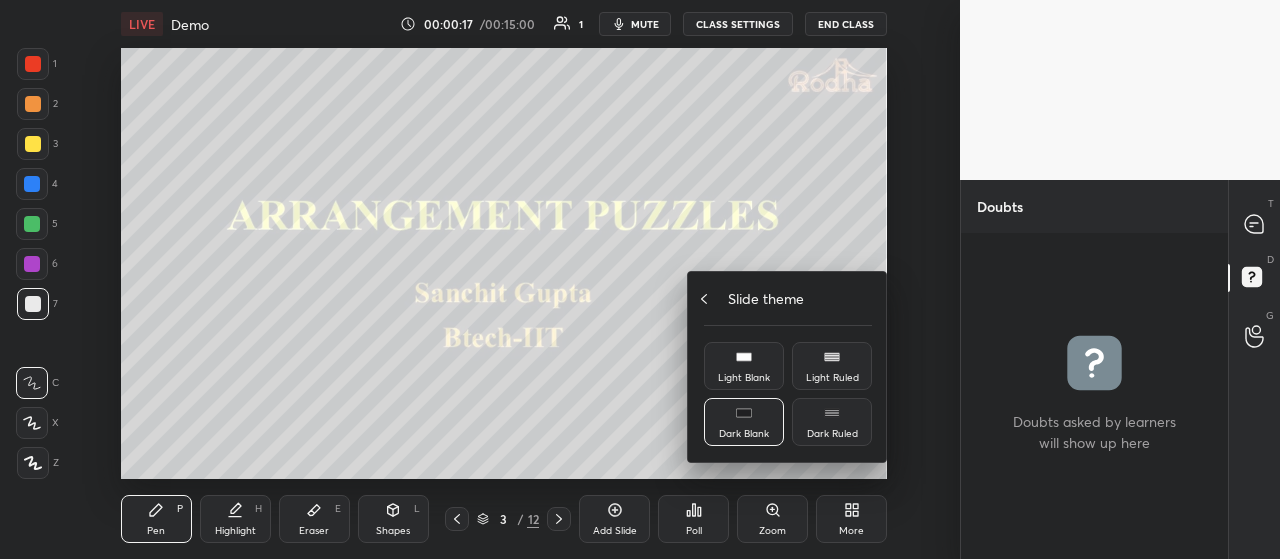 click 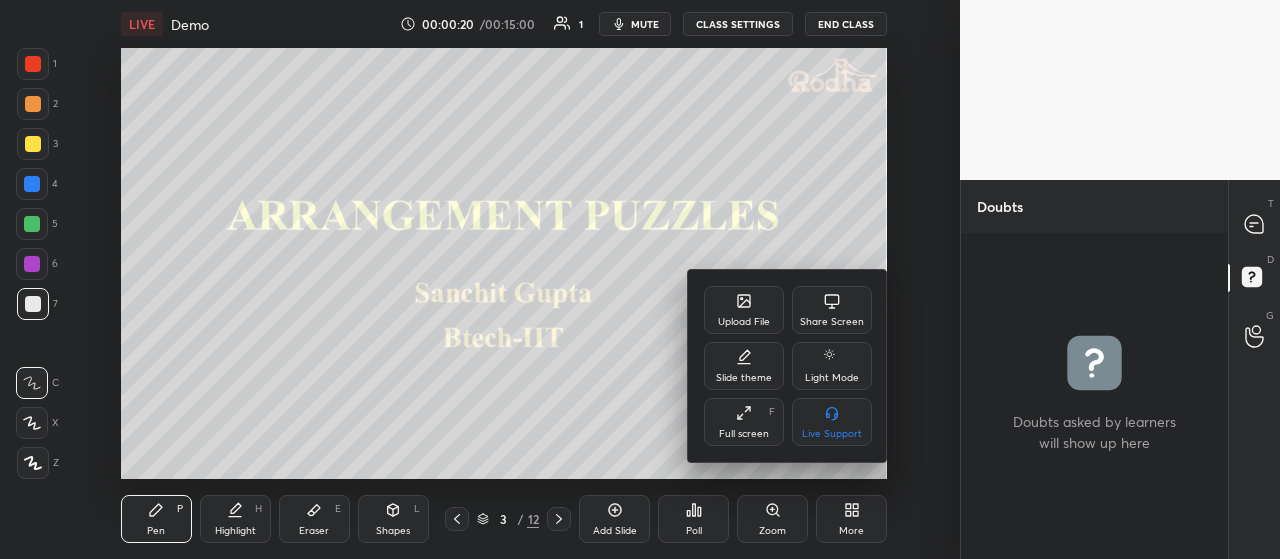 click 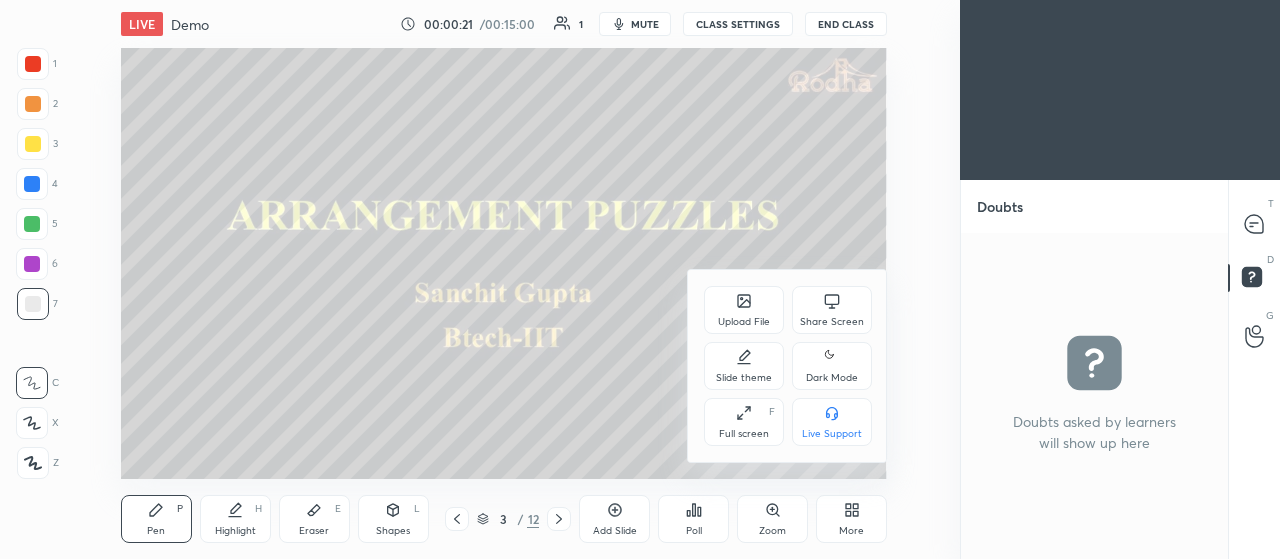 click 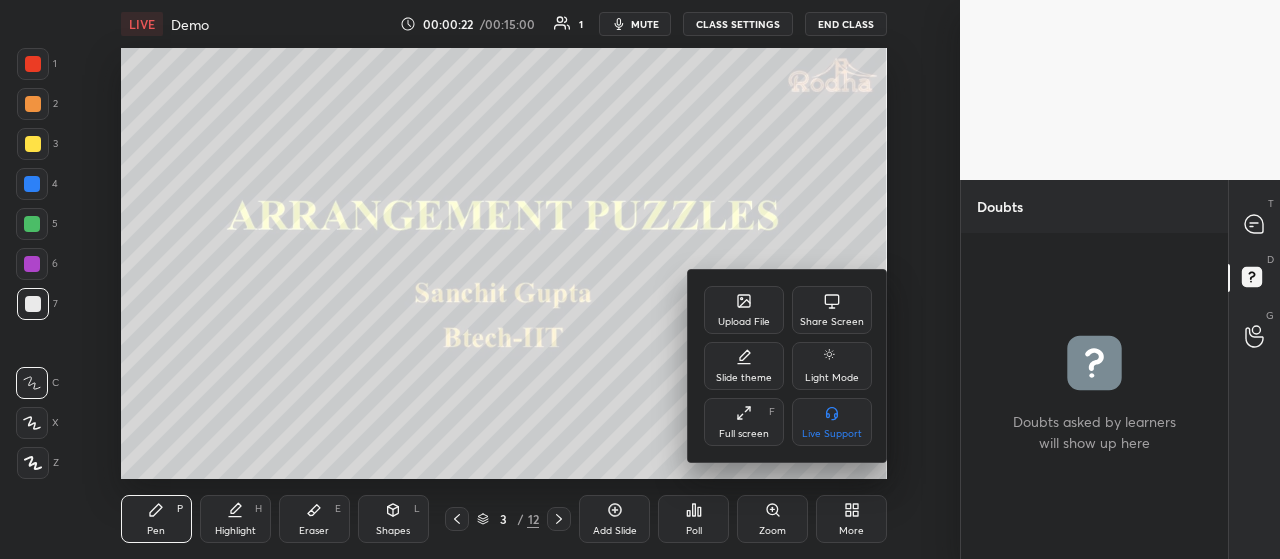 click 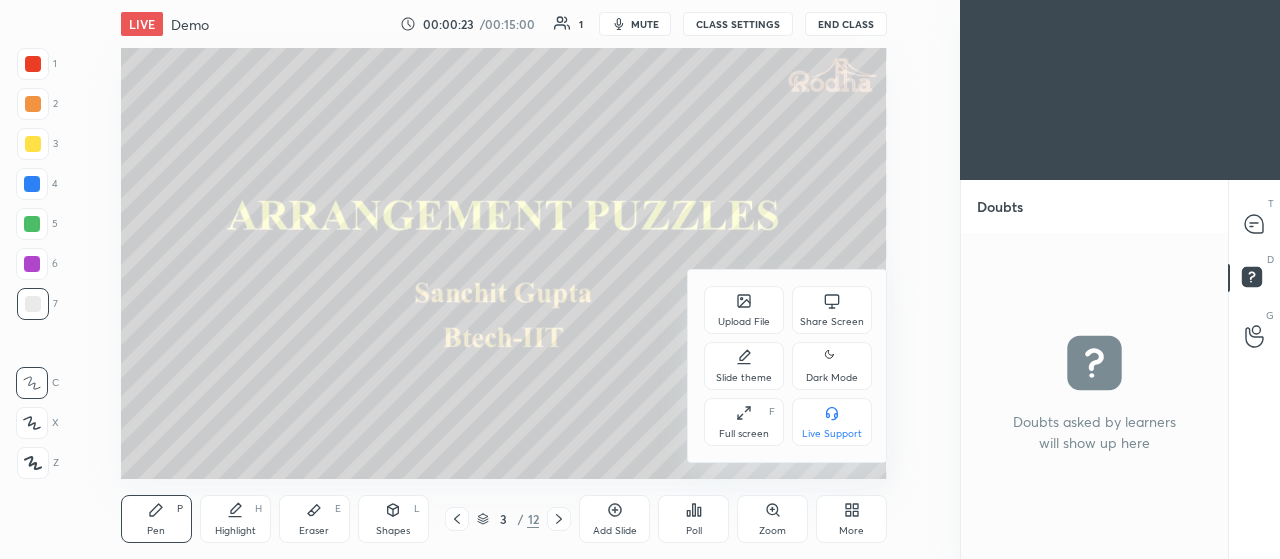 click 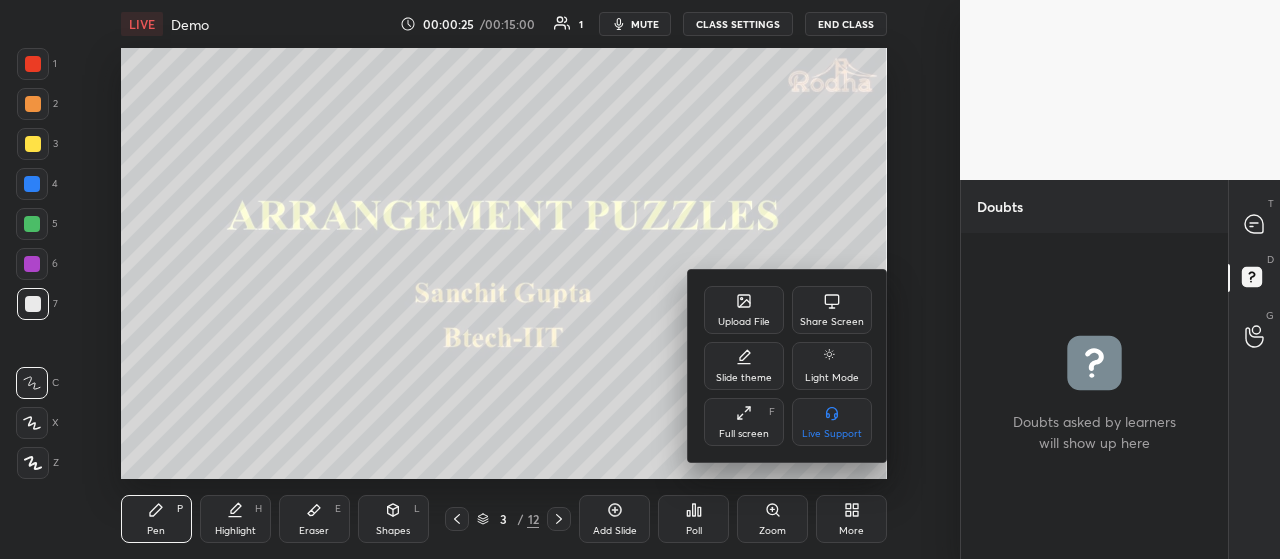 click on "Full screen F" at bounding box center (744, 422) 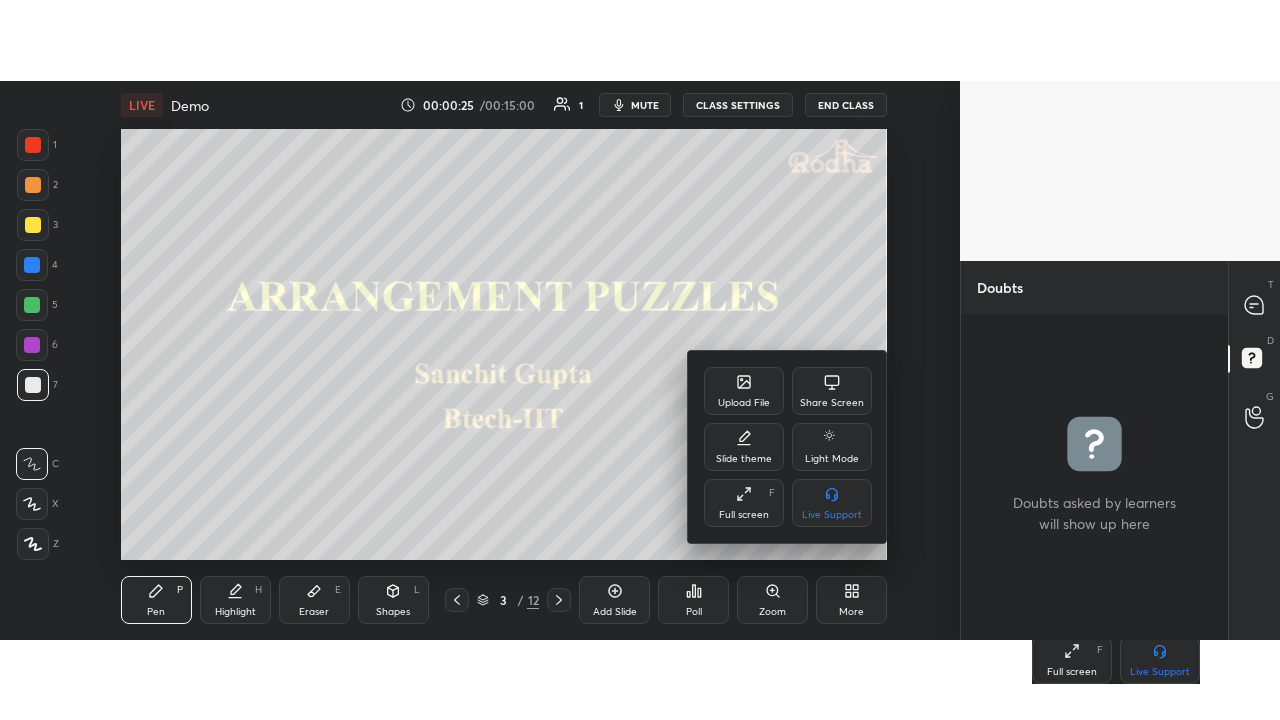 scroll, scrollTop: 99408, scrollLeft: 99120, axis: both 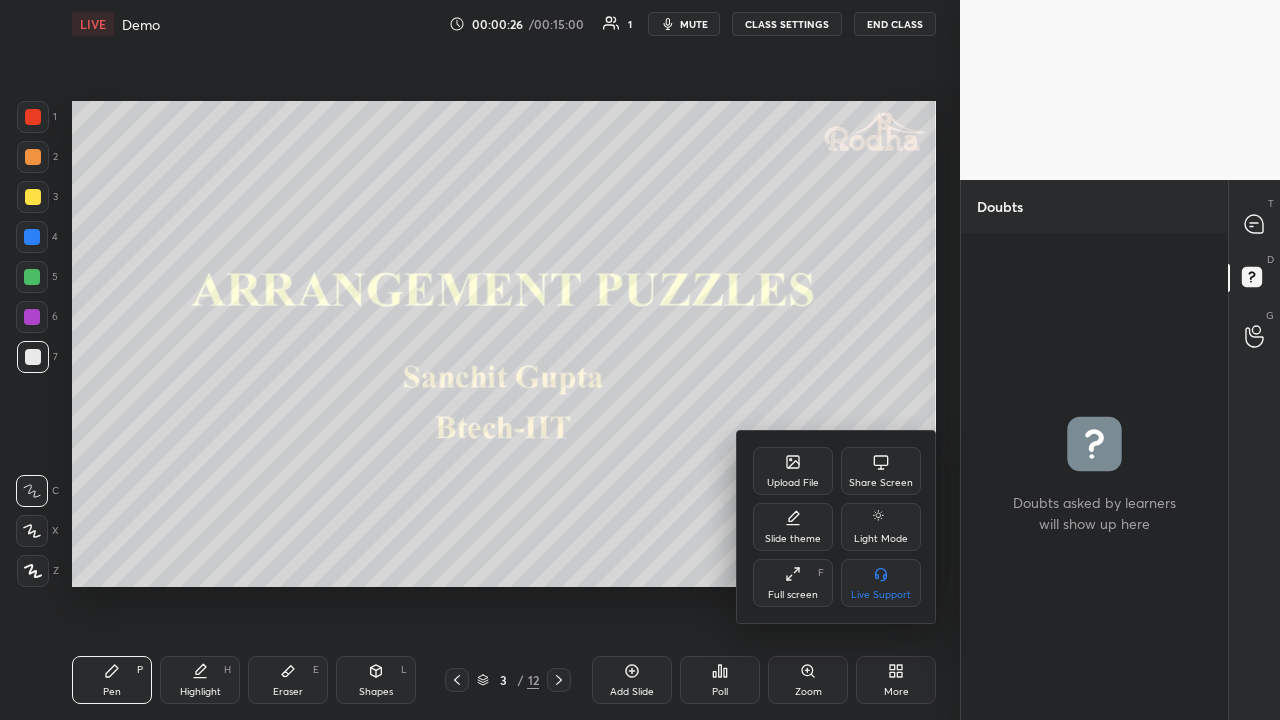 click at bounding box center (640, 360) 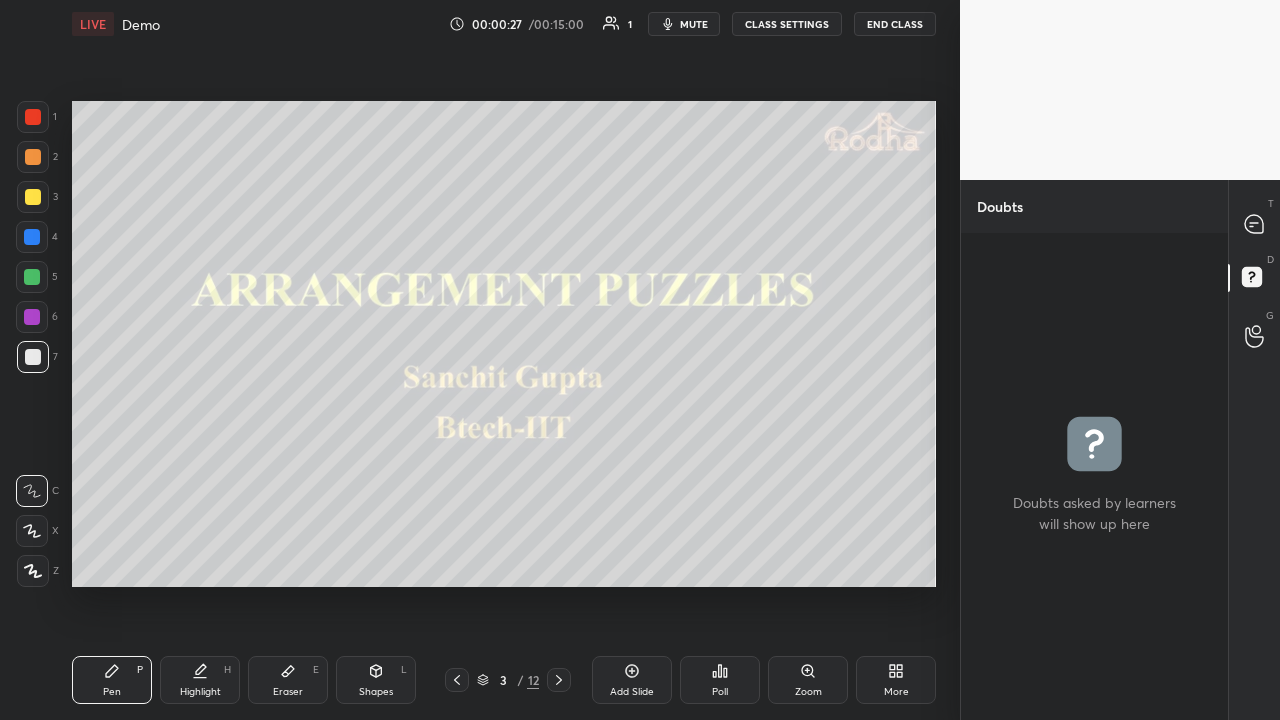 click on "CLASS SETTINGS" at bounding box center (787, 24) 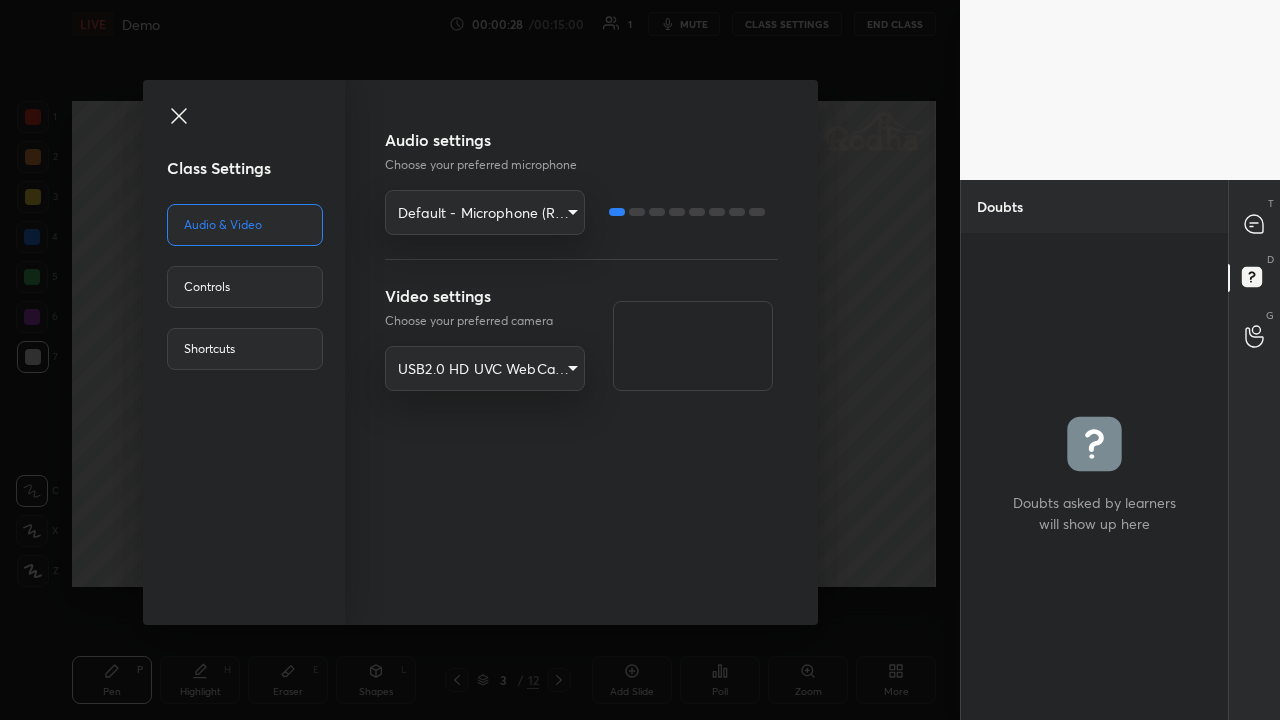 click on "1 2 3 4 5 6 7 R O A L C X Z Erase all   C X Z LIVE Demo 00:00:28 /  00:15:00 1 mute CLASS SETTINGS END CLASS Setting up your live class Poll for   secs No correct answer Start poll Back Demo [PERSON] Pen P Highlight H Eraser E Shapes L 3 / 12 Add Slide Poll Zoom More Doubts Enable hand raising Enable raise hand to speak to learners. Once enabled, chat will be turned off temporarily. Enable x   Doubts asked by learners will show up here NEW DOUBTS ASKED Learners who raise their hands will show up here Guidelines Please maintain decorum while talking to the educator in class. Inappropriate comments, cursing, or self-promotion are not allowed and may lead to a permanent ban from the platform. Got it Can't raise hand Looks like educator just invited you to speak. Please wait before you can raise your hand again. Got it T Messages (T) D Doubts (D) G Raise Hand (G) Prioritize Iconic learners Invite Iconic learners to speak with you first, ahead of Plus learners Got it Report an issue Reason for reporting ​" at bounding box center [640, 360] 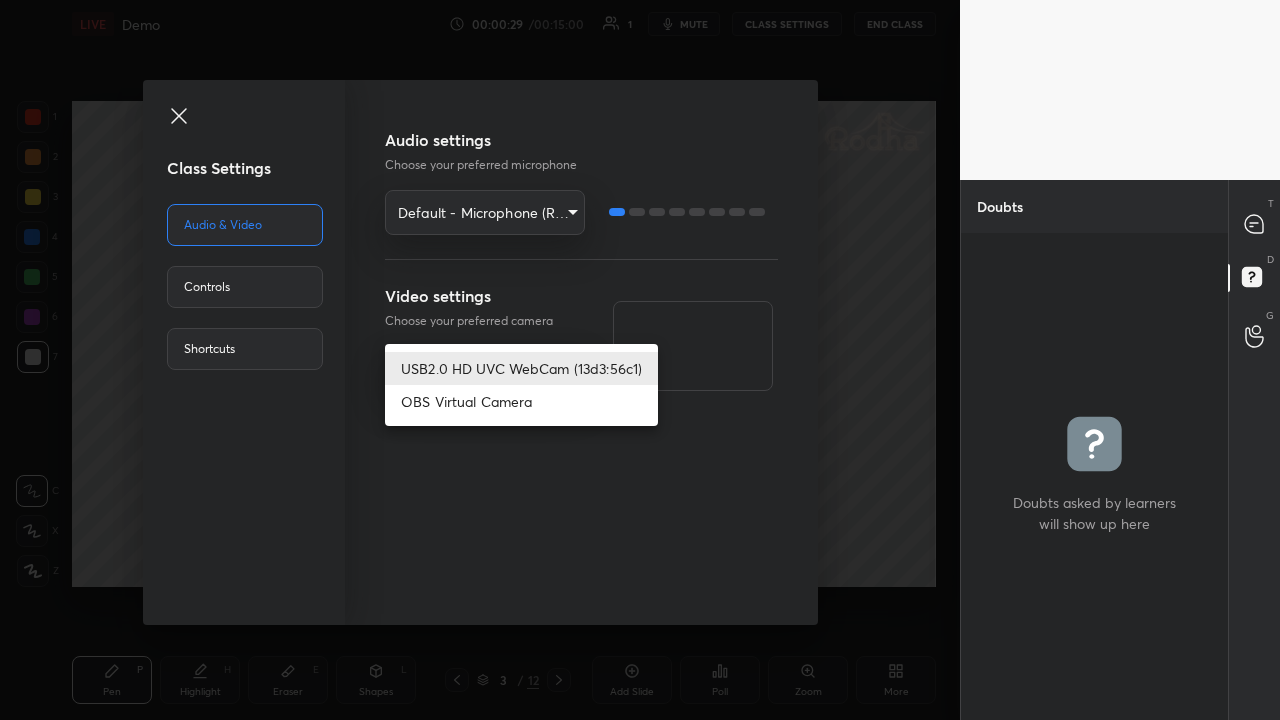 click at bounding box center [640, 360] 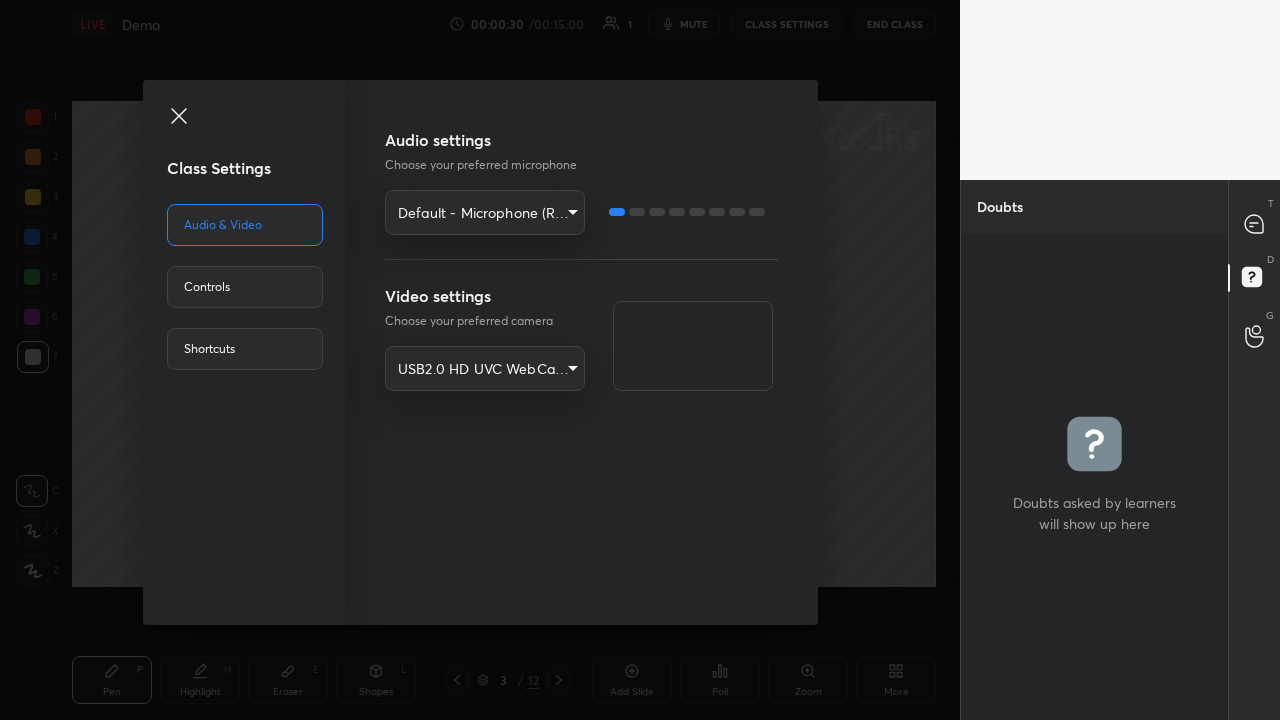 click on "Controls" at bounding box center [245, 287] 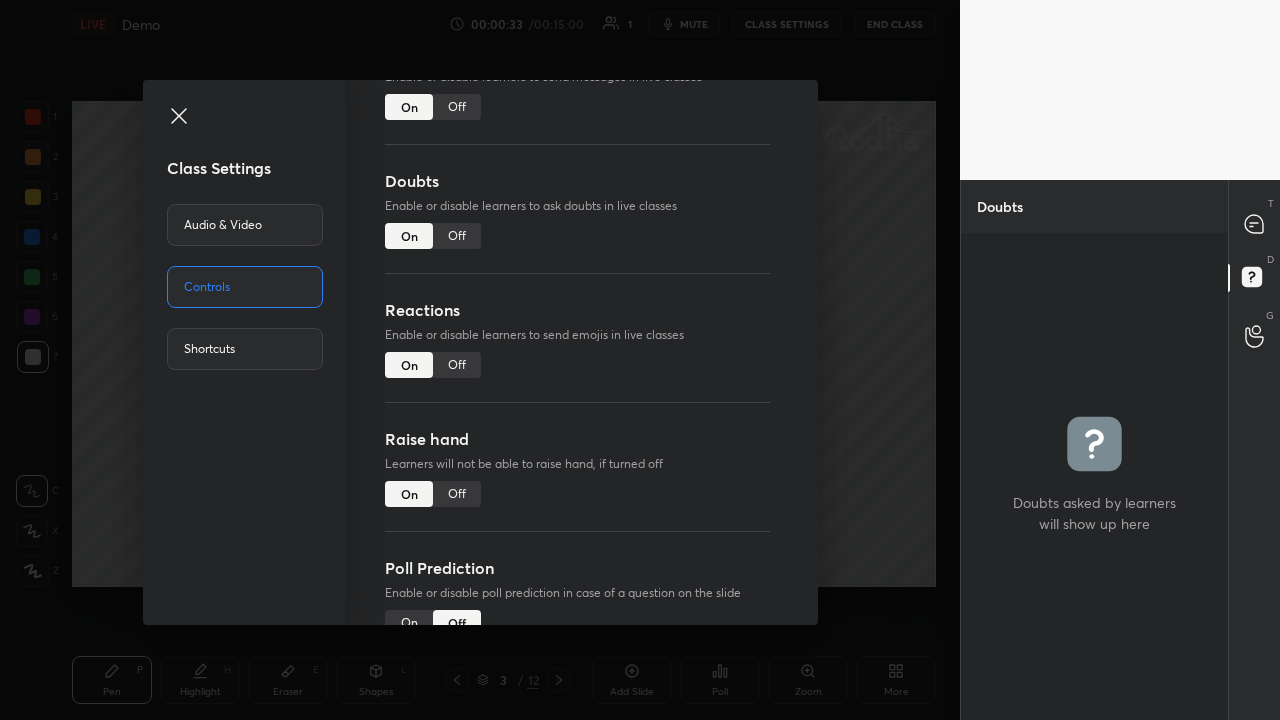 scroll, scrollTop: 158, scrollLeft: 0, axis: vertical 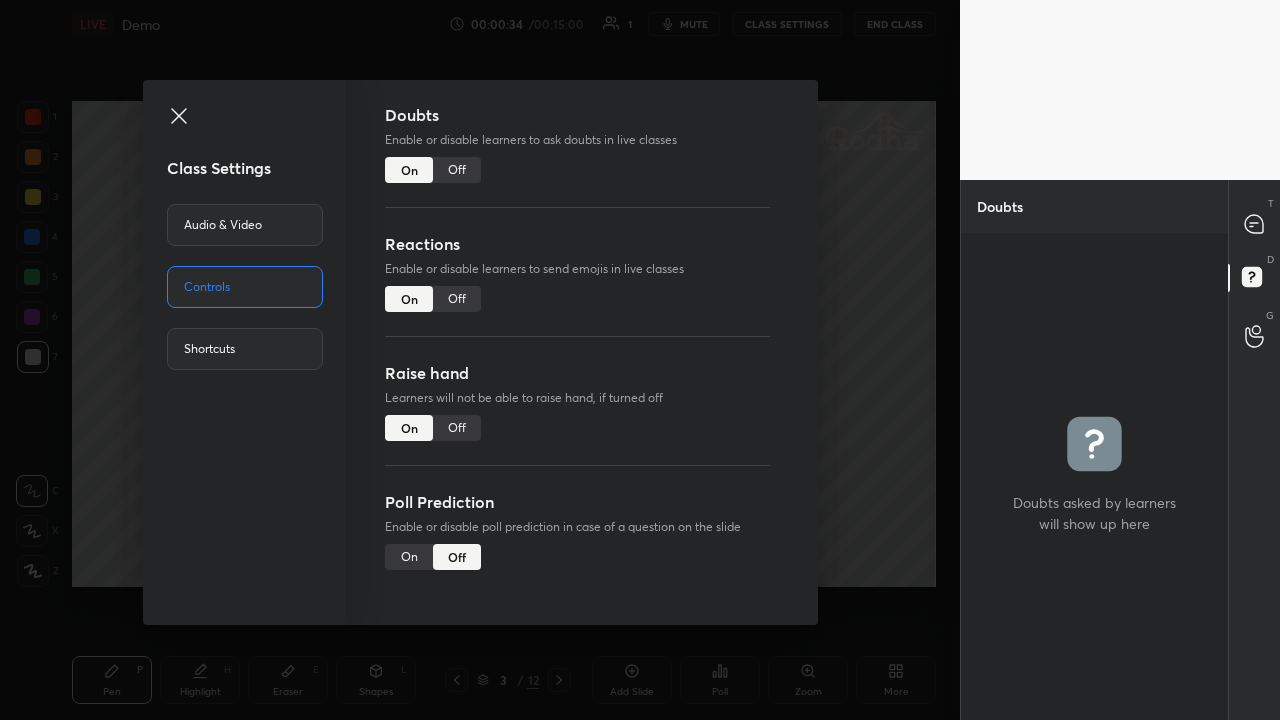 click on "Shortcuts" at bounding box center (245, 349) 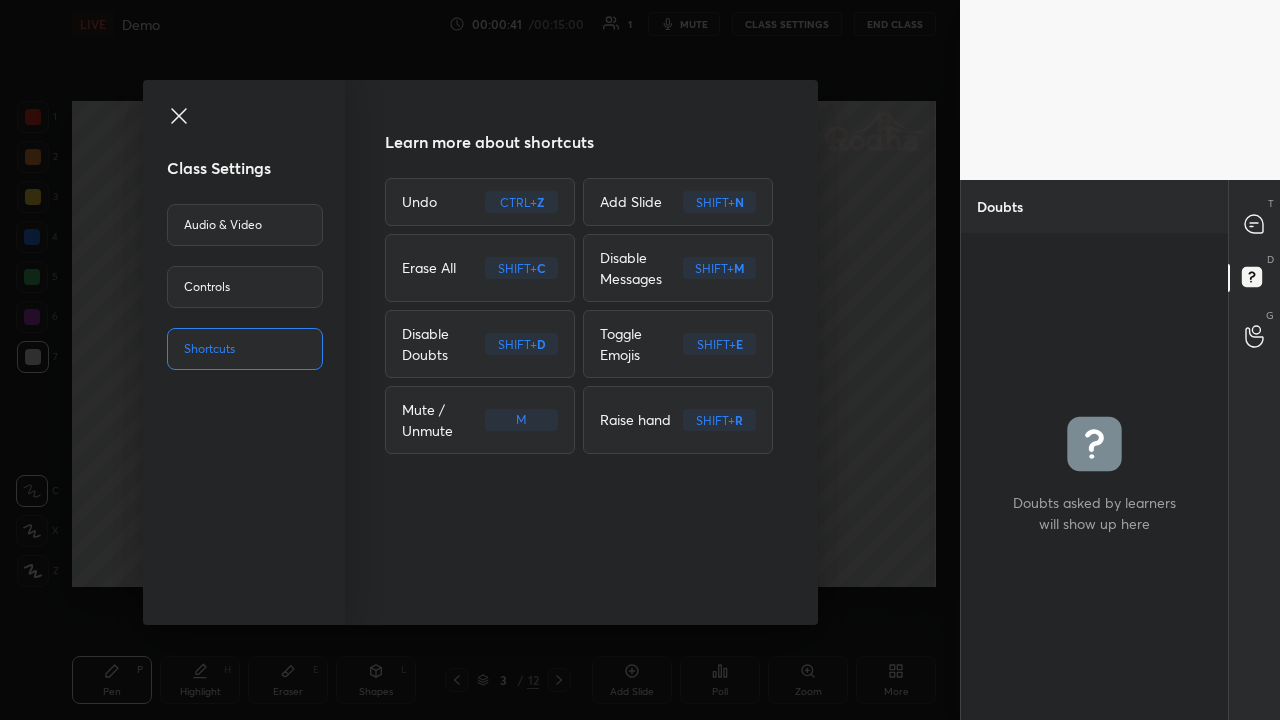click 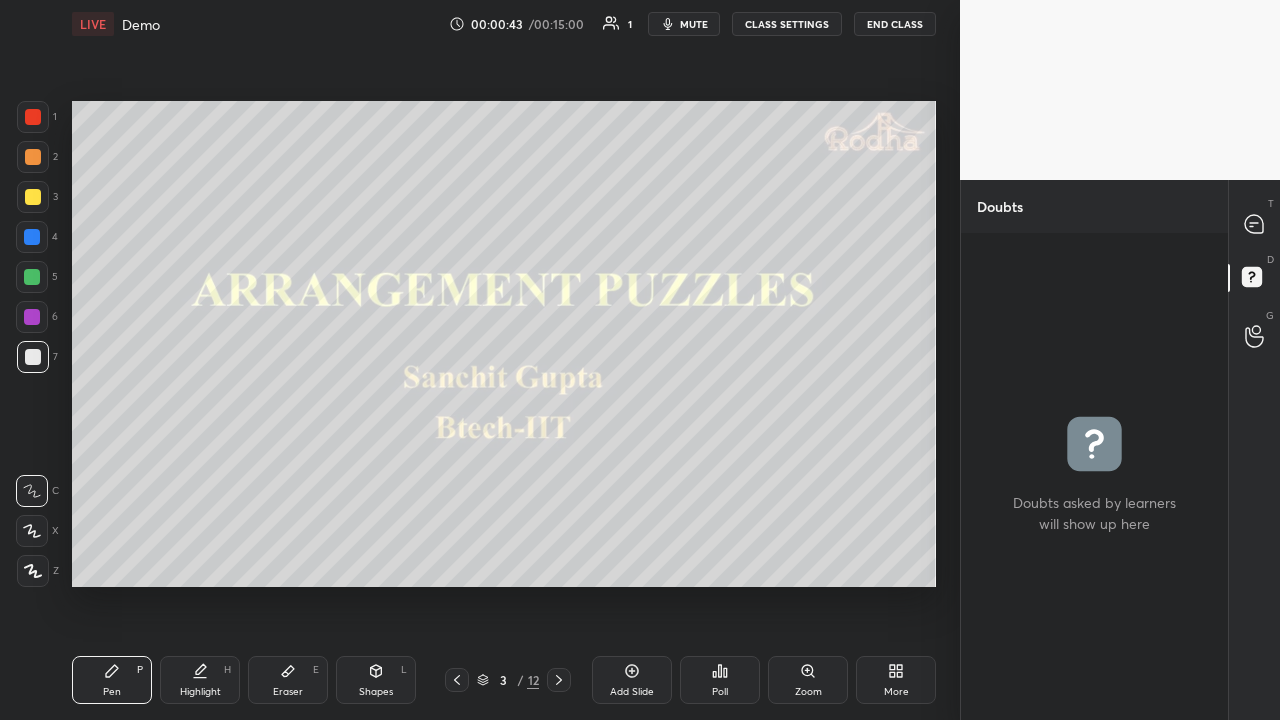 click 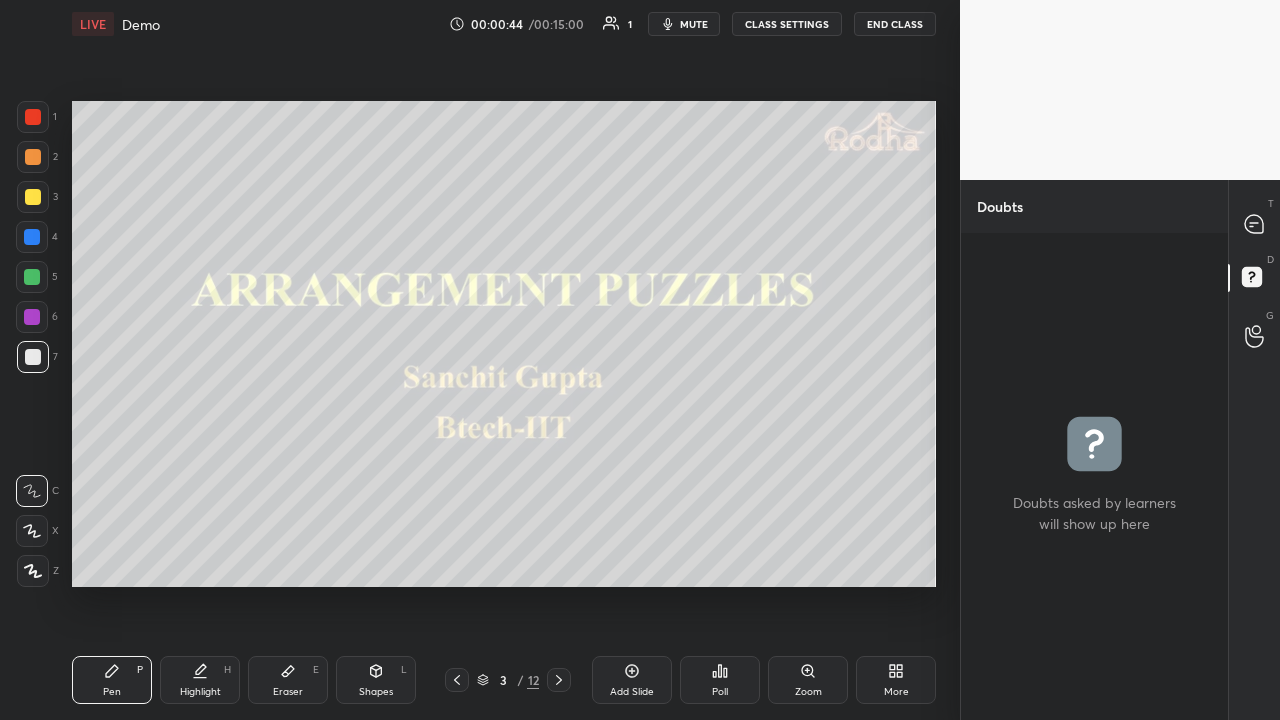 click on "CLASS SETTINGS" at bounding box center [787, 24] 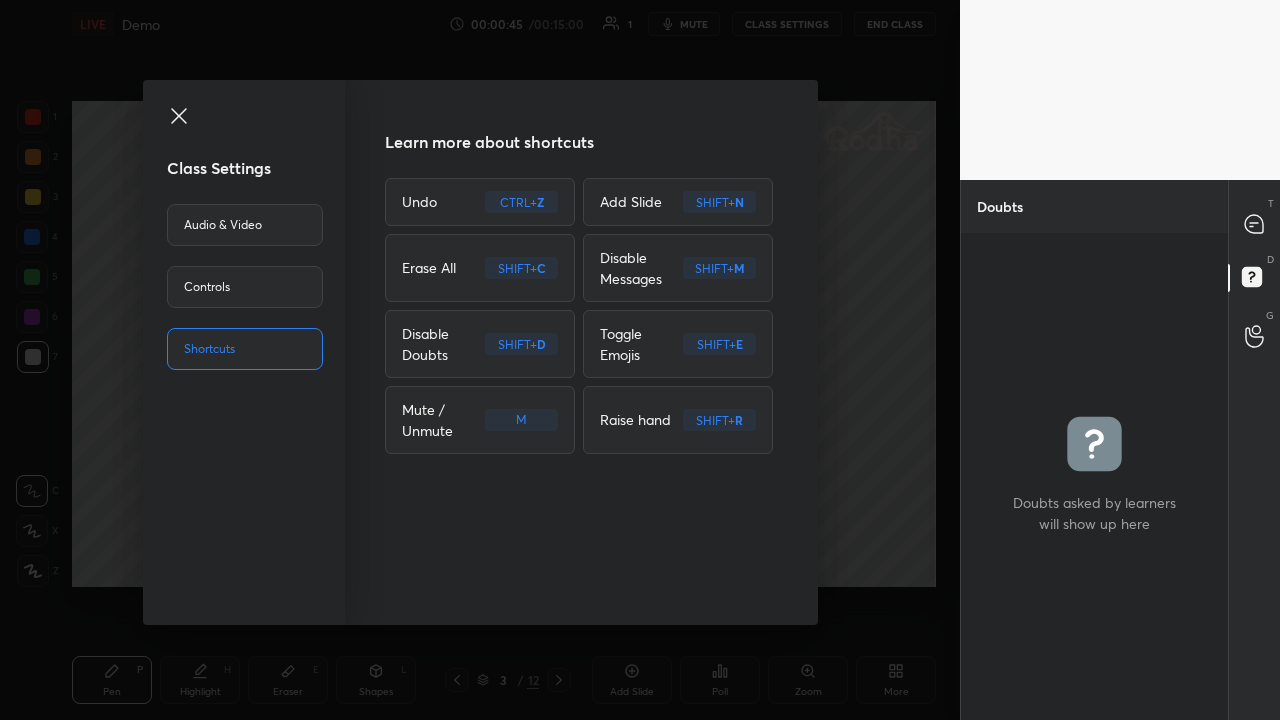 click on "Class Settings Audio & Video Controls Shortcuts Learn more about shortcuts Undo CTRL  +  Z Add Slide SHIFT  +  N Erase All SHIFT  +  C Disable Messages SHIFT  +  M Disable Doubts SHIFT  +  D Toggle Emojis SHIFT  +  E Mute / Unmute M Raise hand SHIFT  +  R" at bounding box center (480, 360) 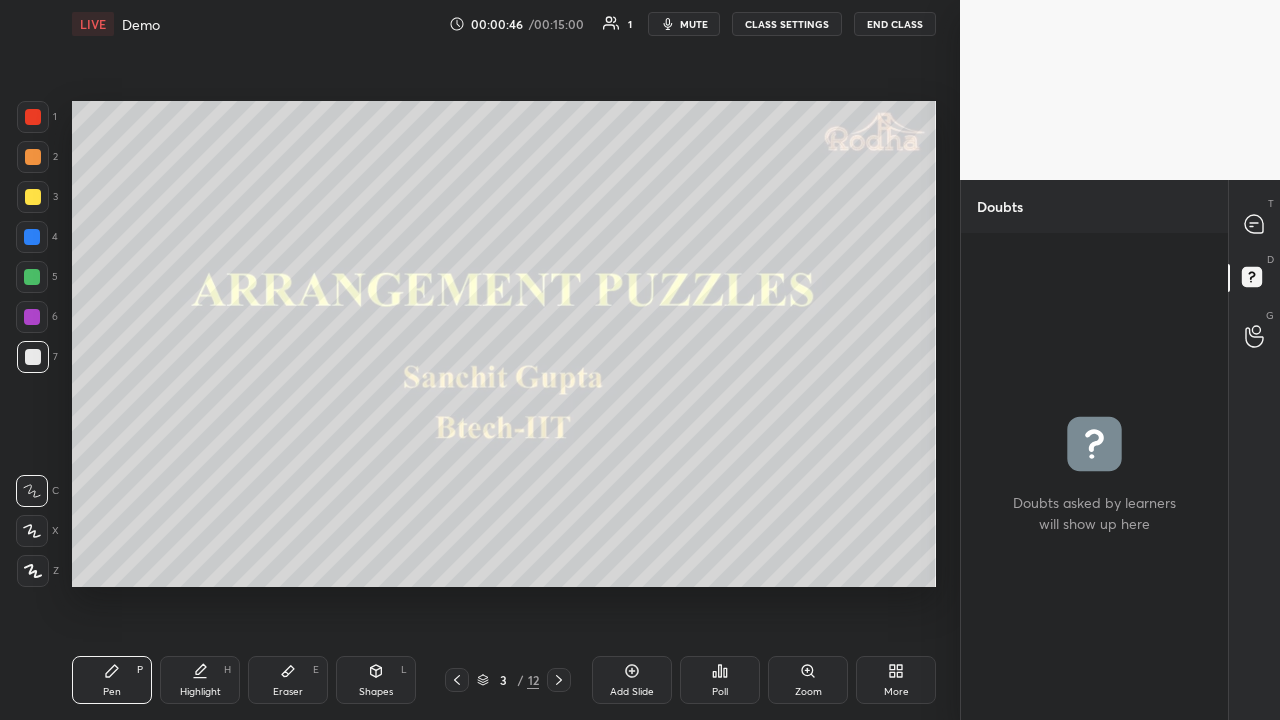 click at bounding box center (1120, 90) 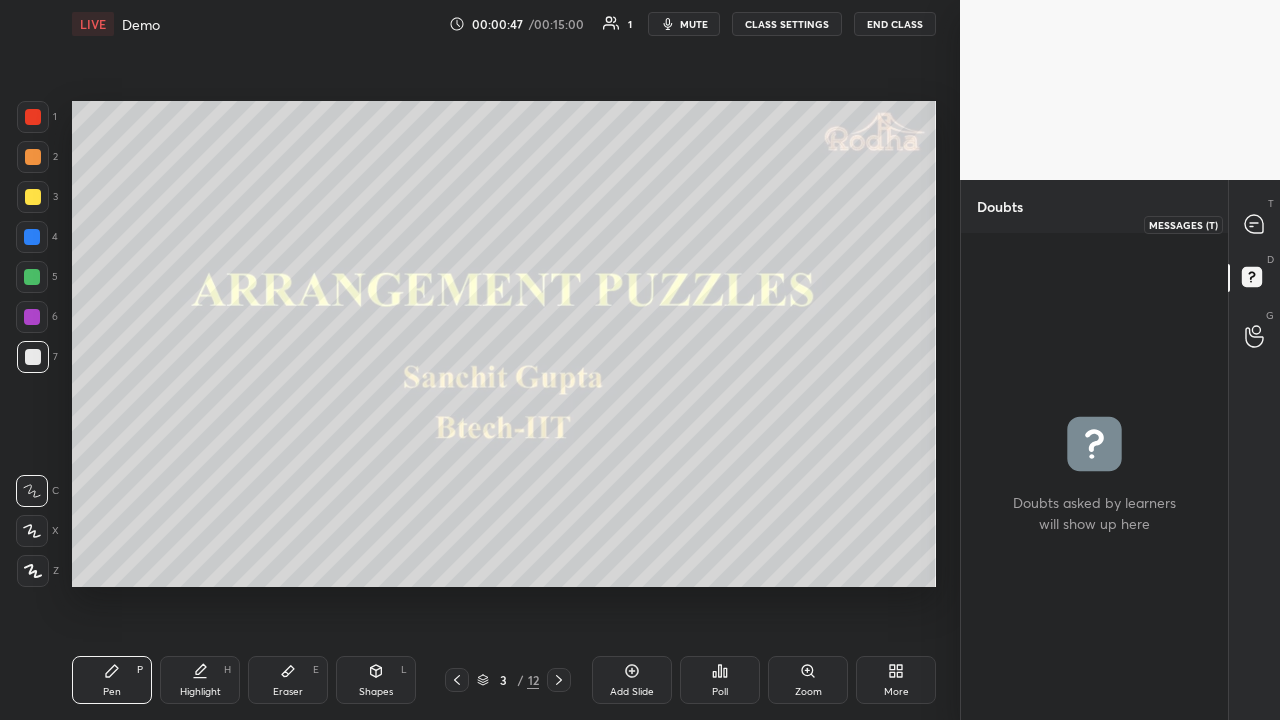 click 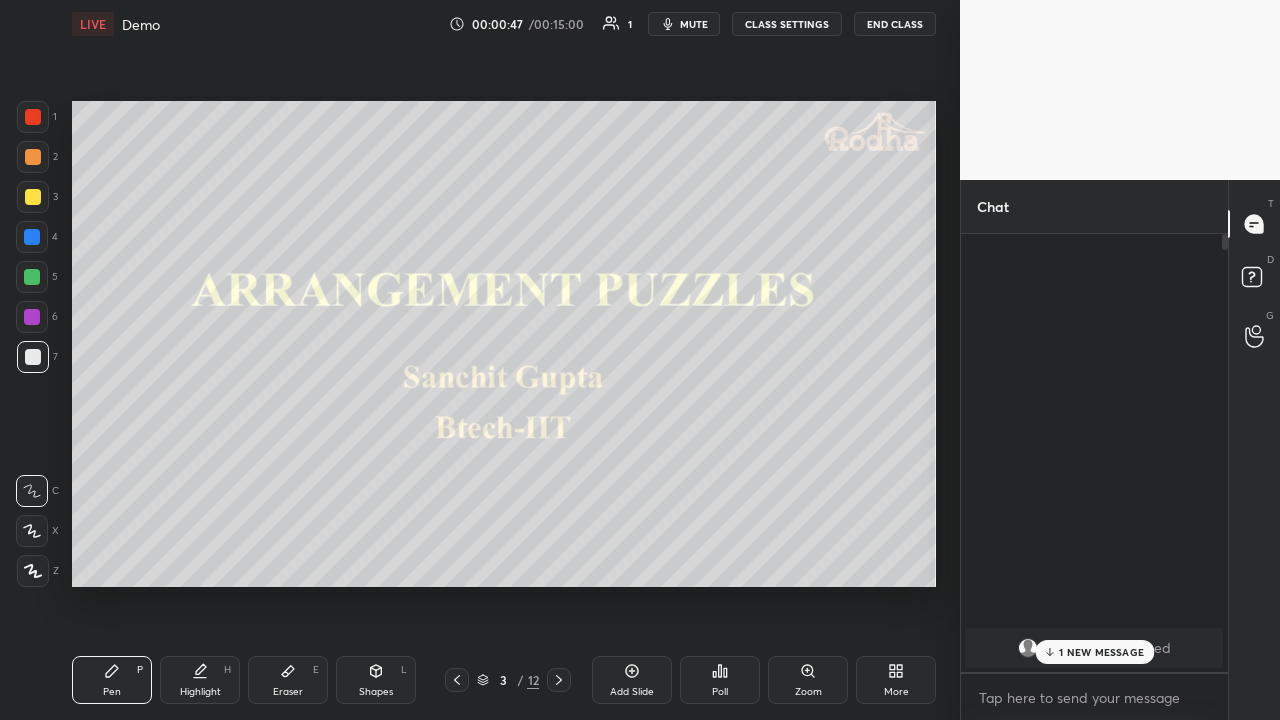 scroll, scrollTop: 7, scrollLeft: 6, axis: both 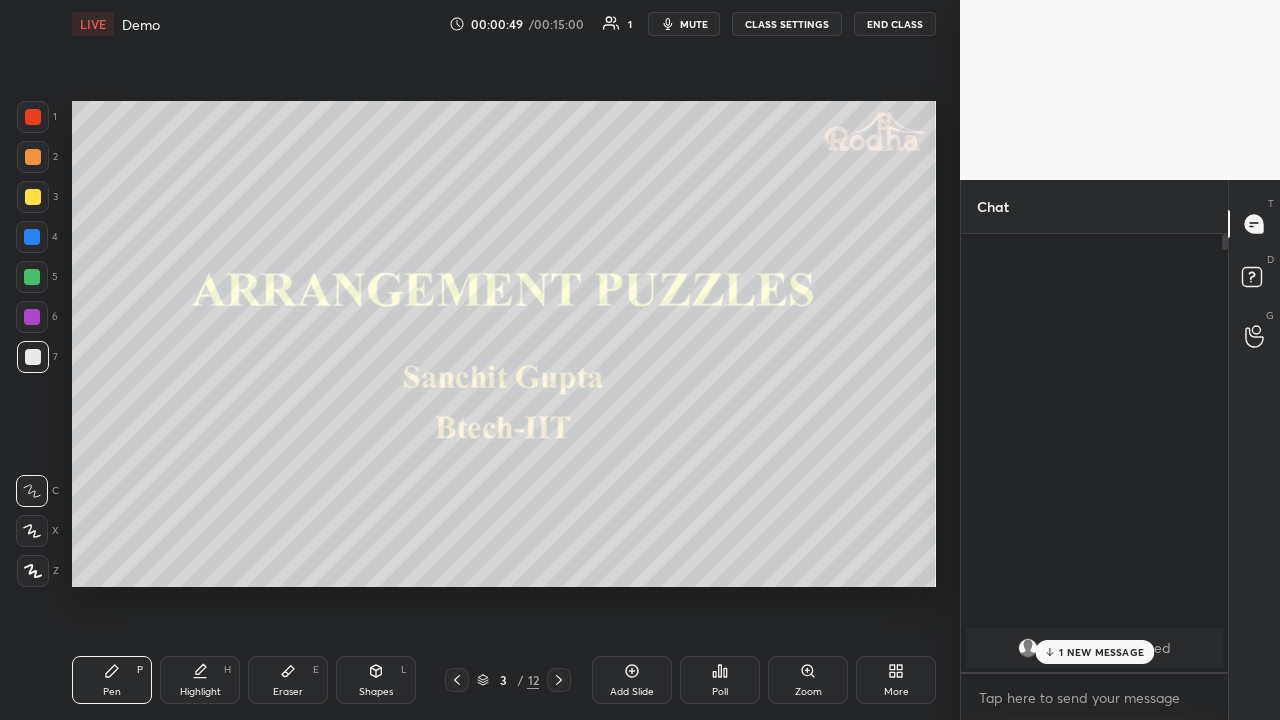 click on "1 NEW MESSAGE" at bounding box center [1094, 652] 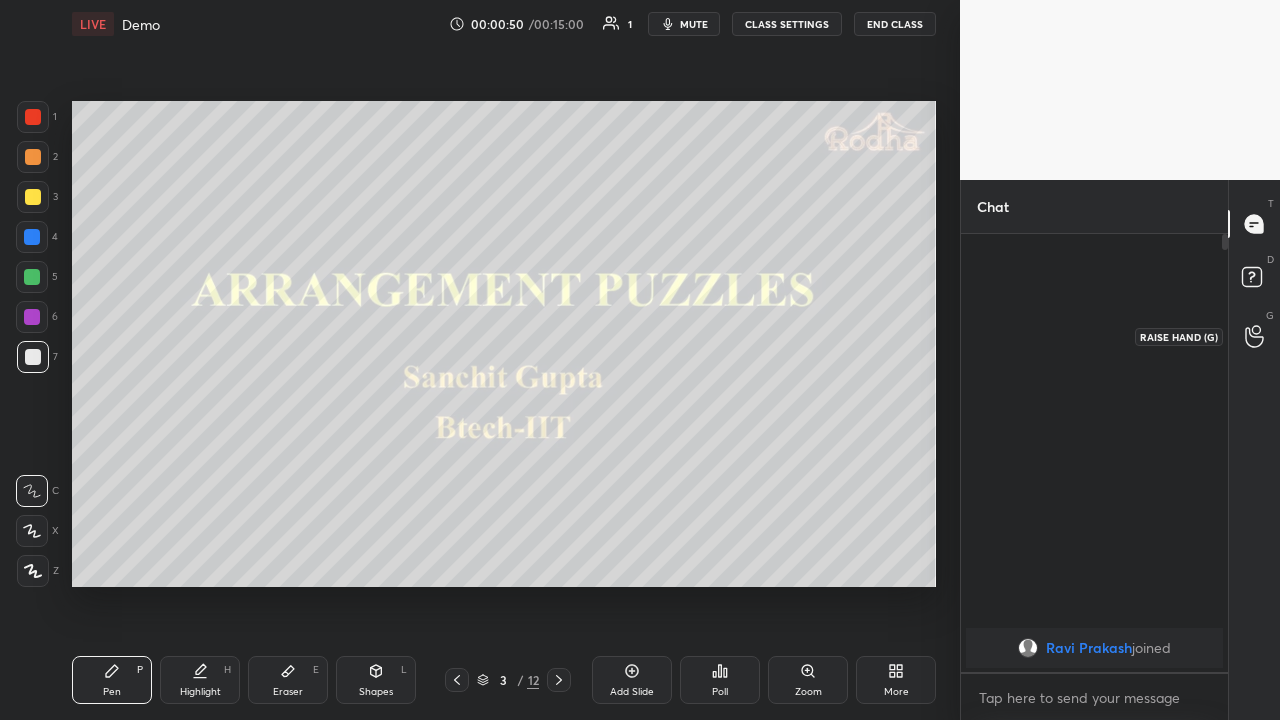 click at bounding box center (1255, 336) 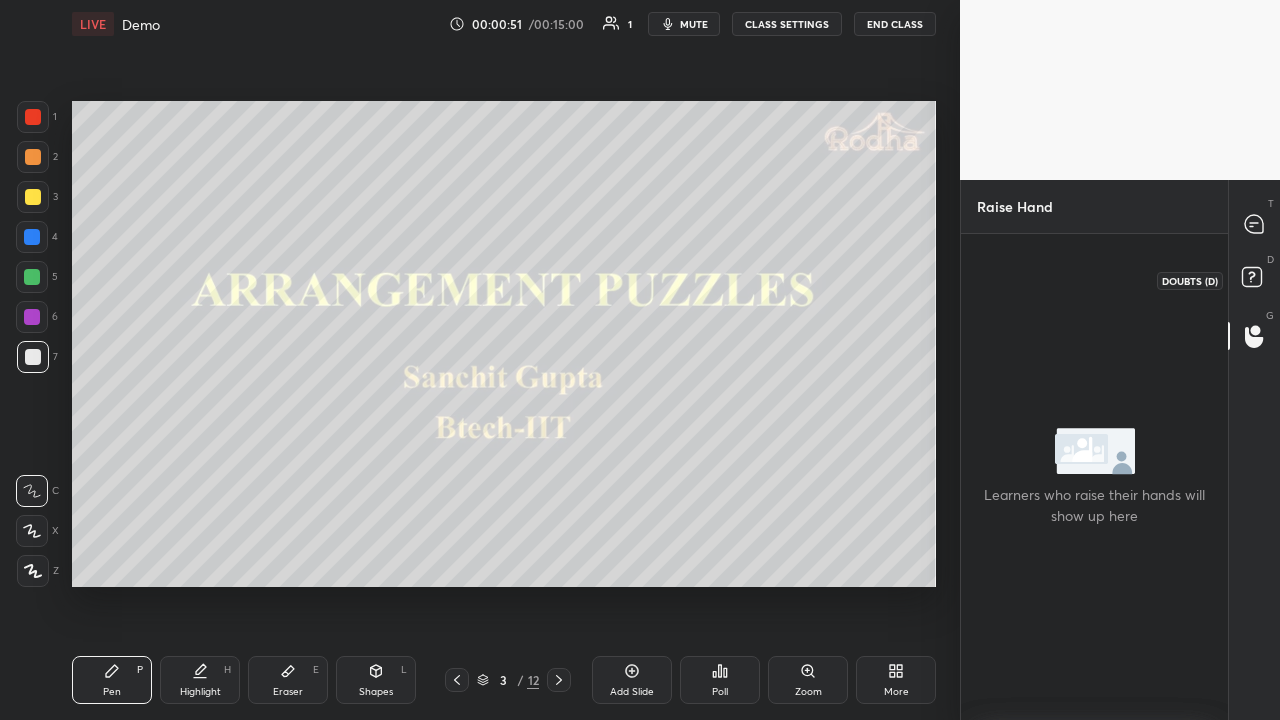 click 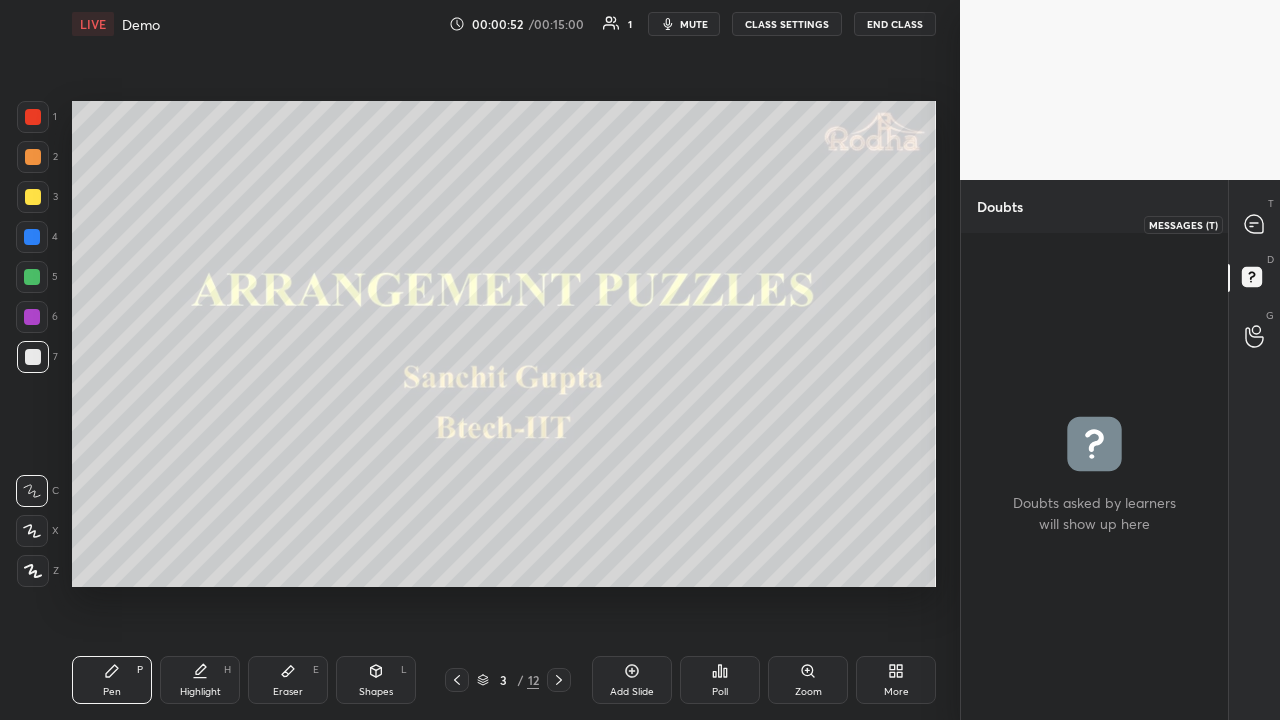 click 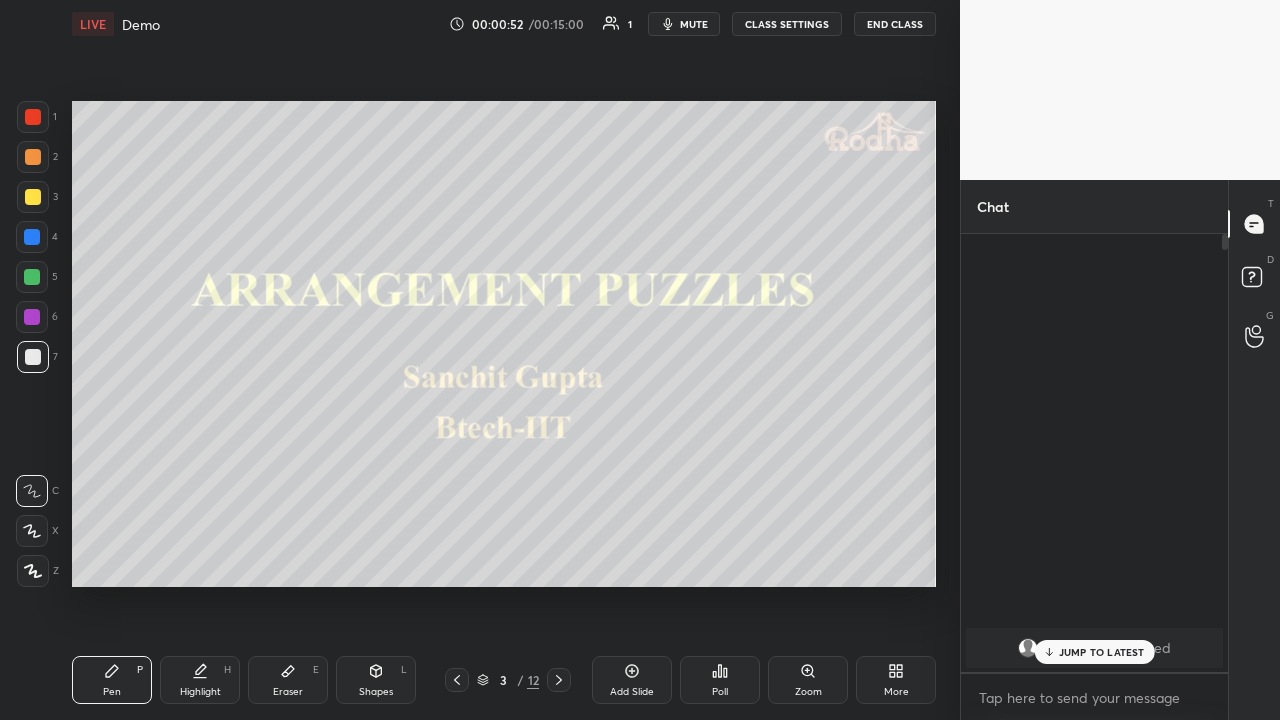 scroll, scrollTop: 7, scrollLeft: 6, axis: both 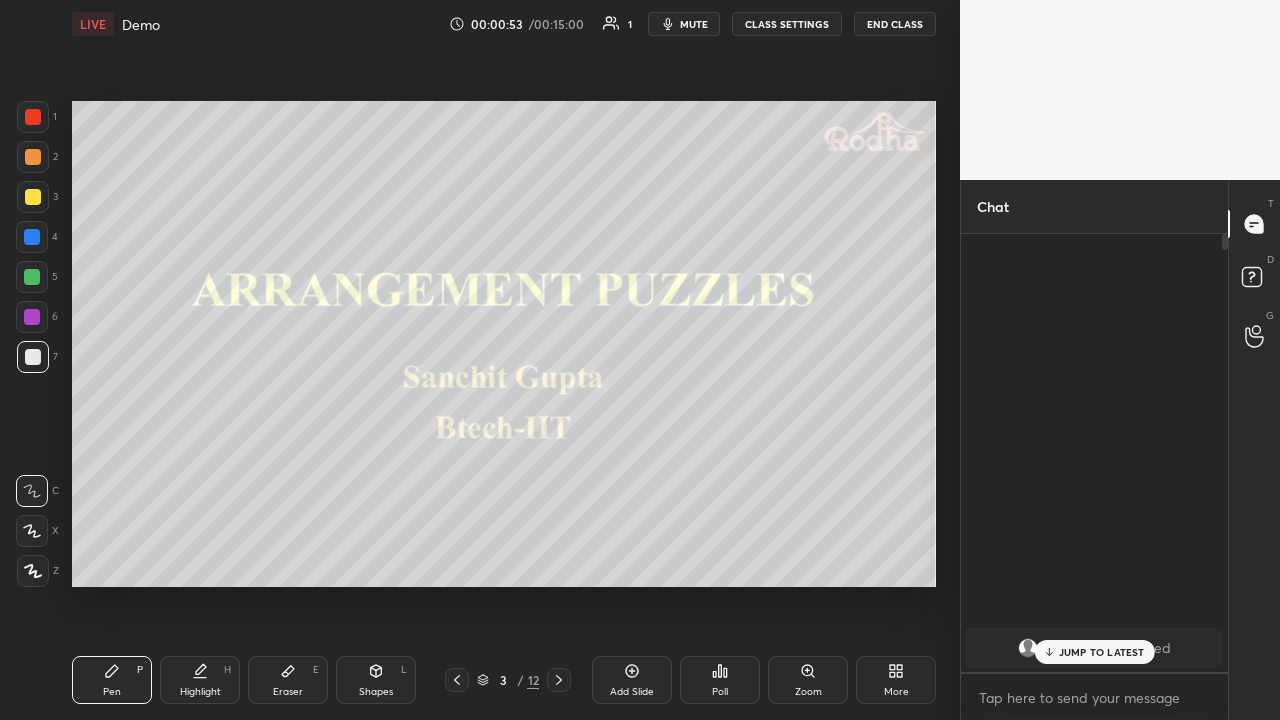 click on "JUMP TO LATEST" at bounding box center [1102, 652] 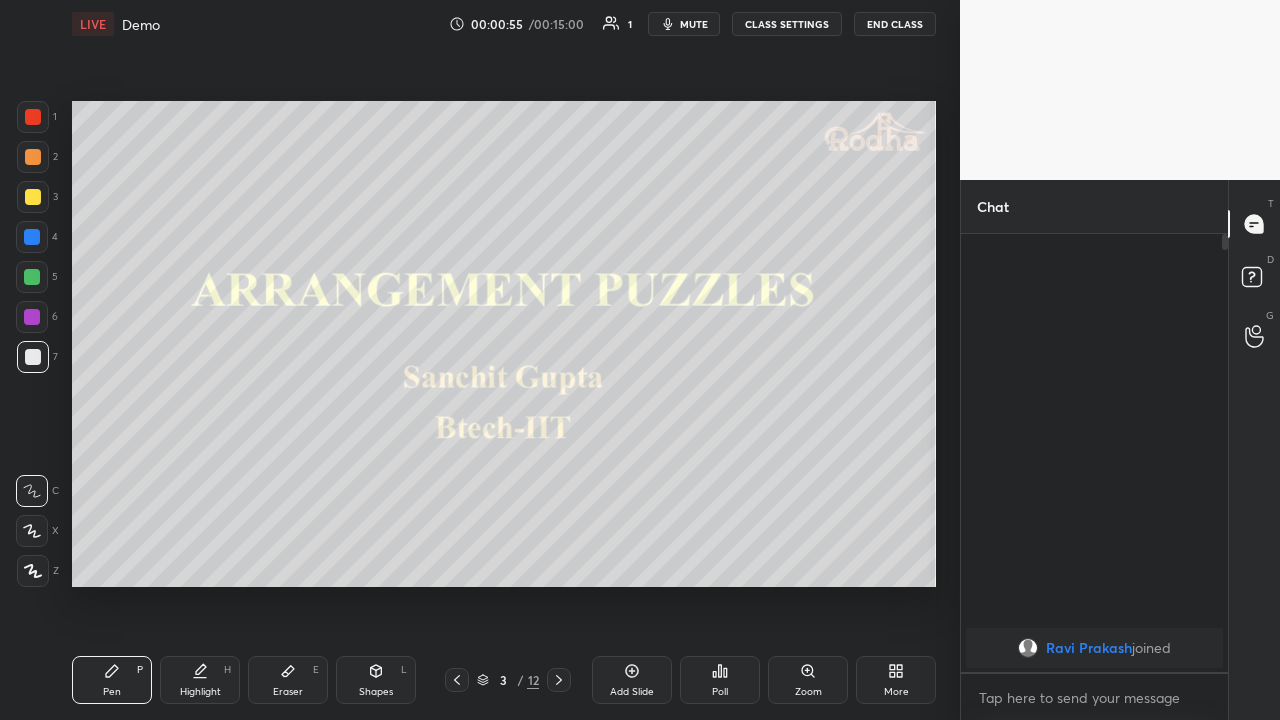 click 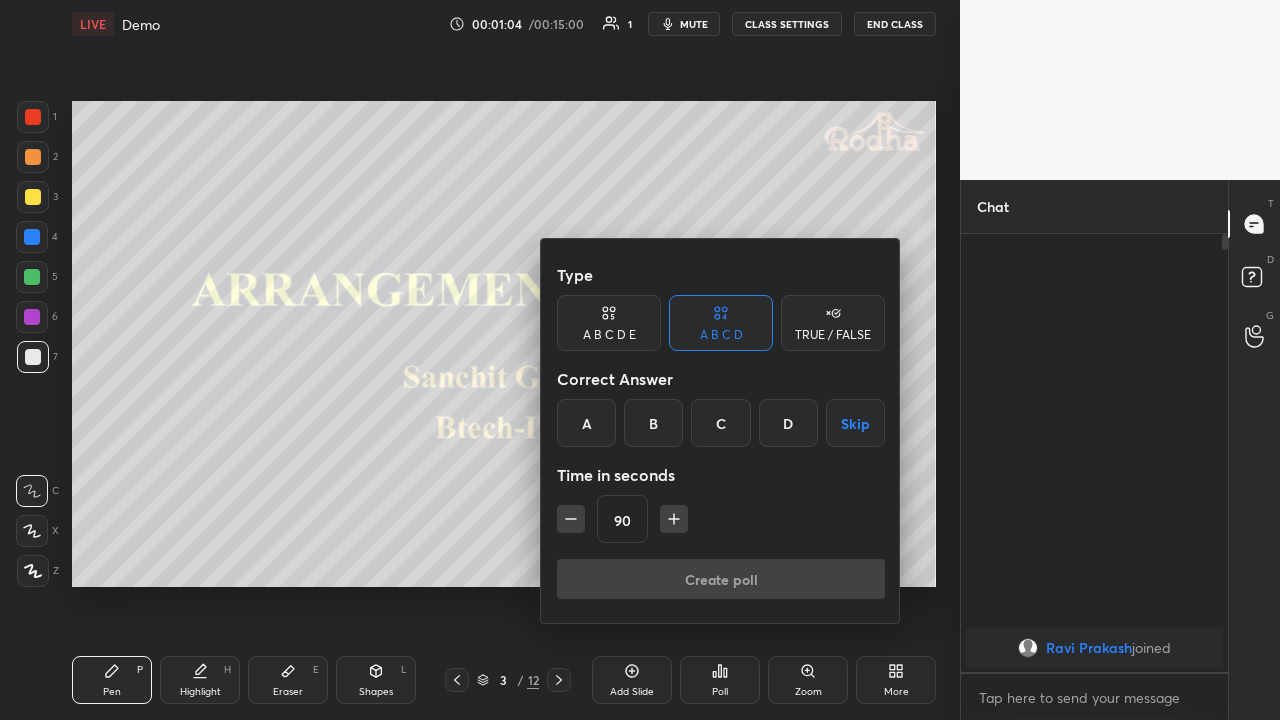 click on "TRUE / FALSE" at bounding box center (833, 323) 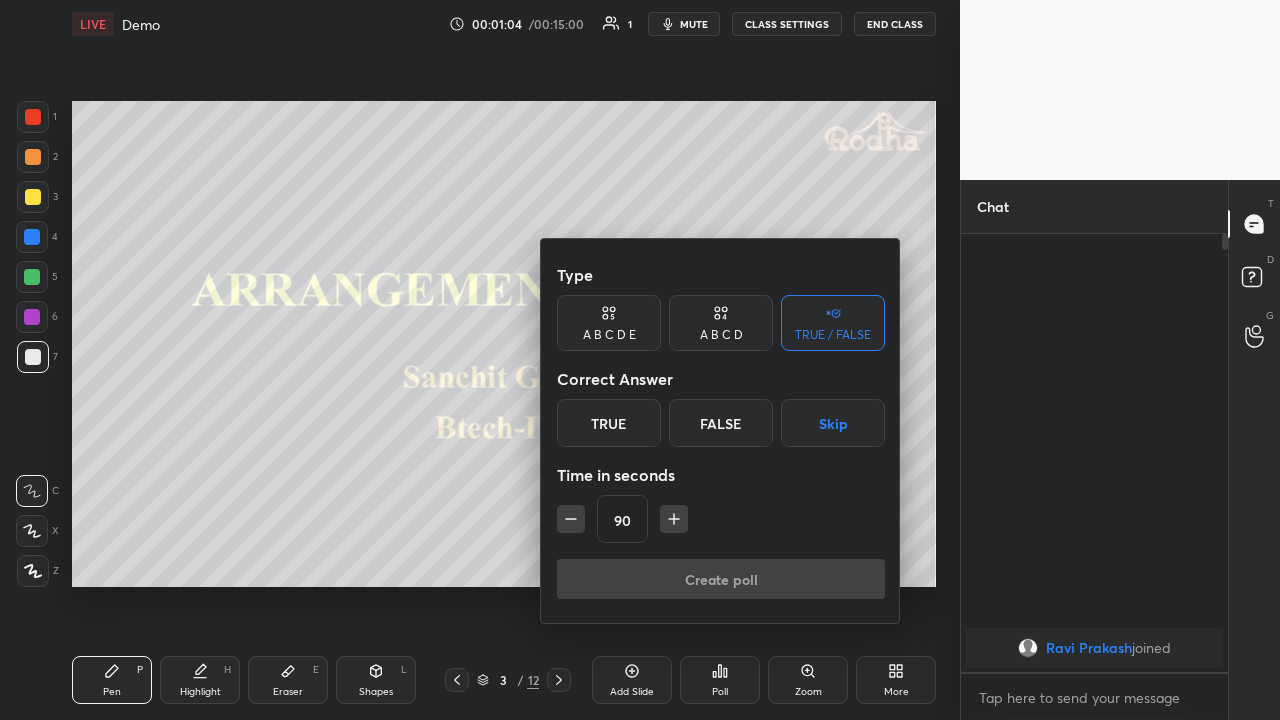click on "A B C D" at bounding box center (721, 335) 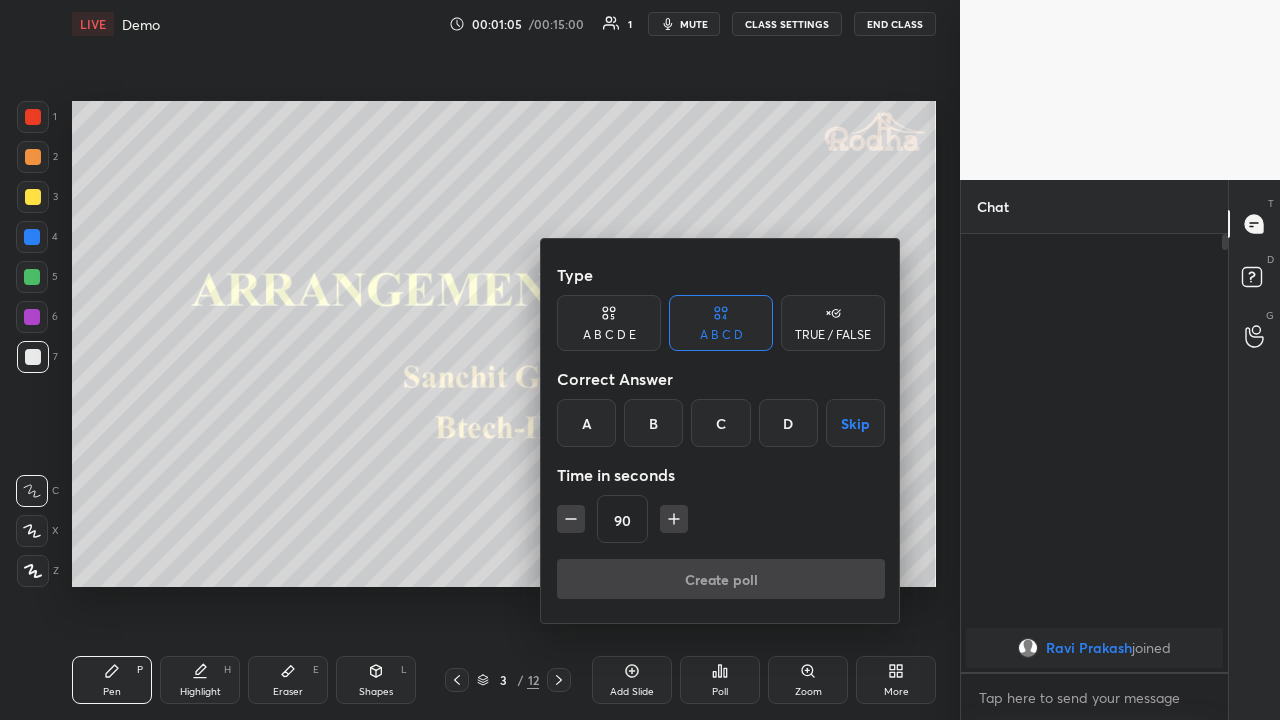 click on "A B C D E" at bounding box center (609, 323) 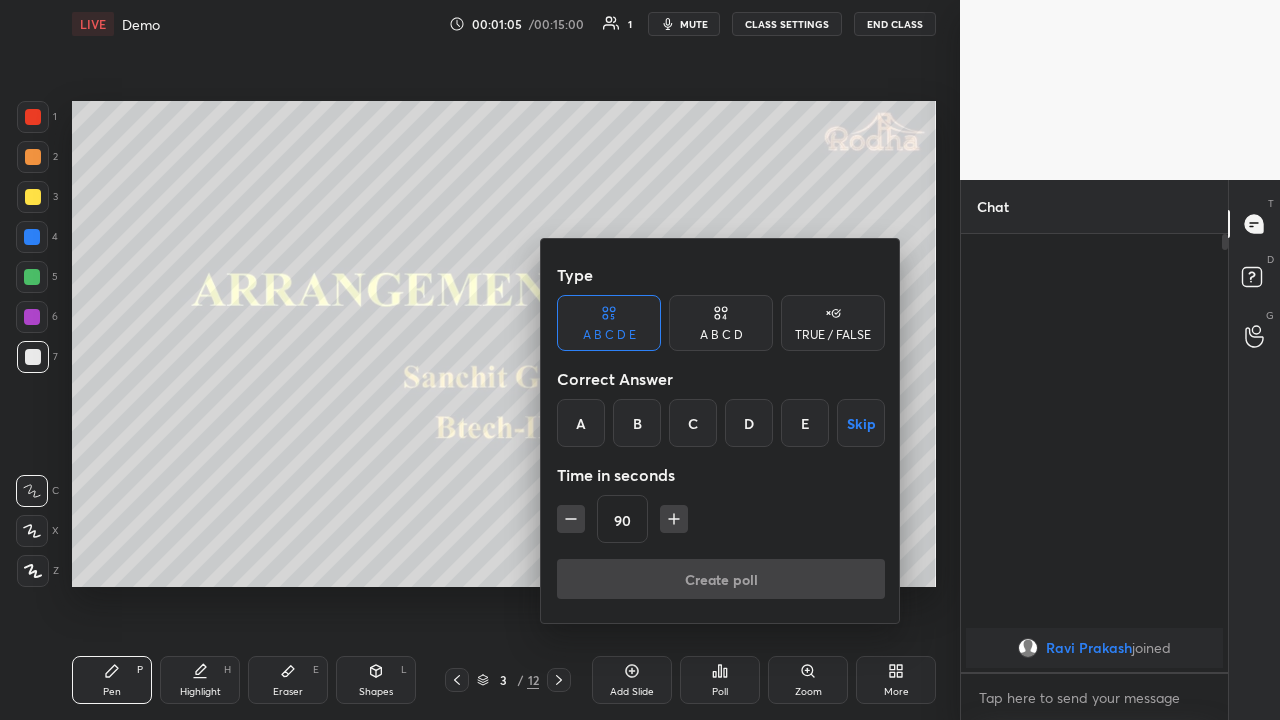 click on "A B C D" at bounding box center (721, 323) 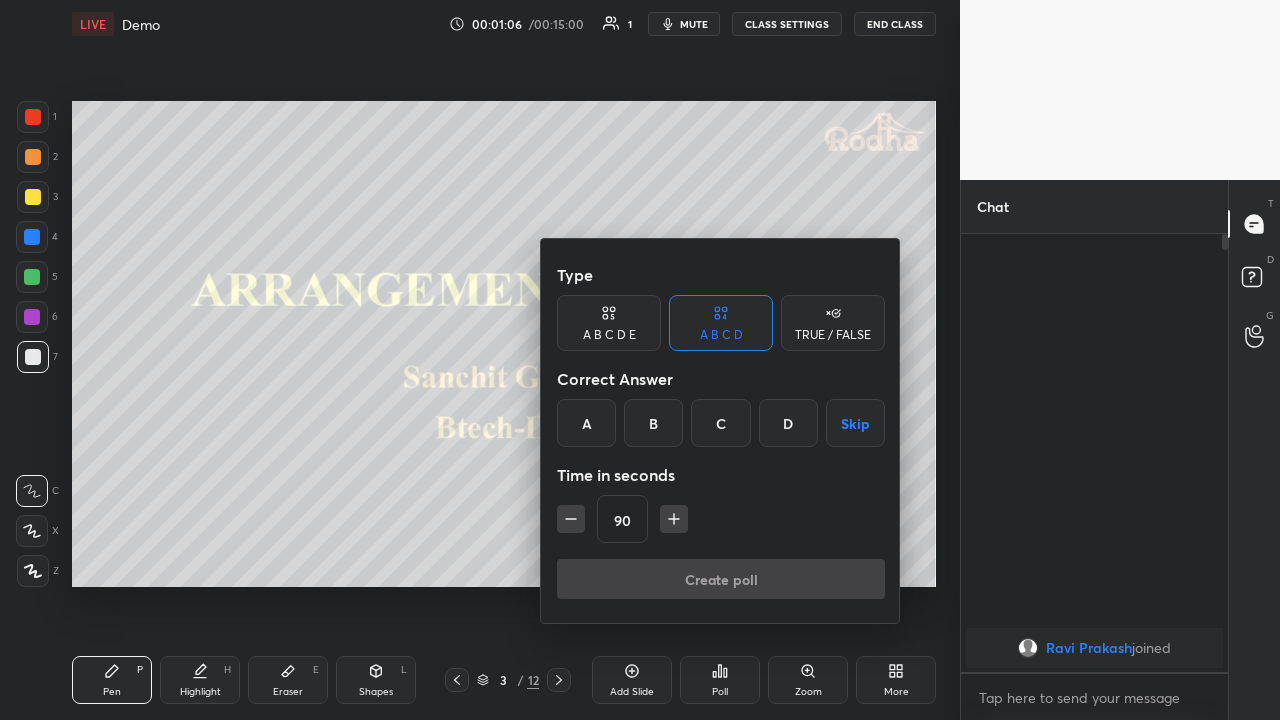 click at bounding box center [640, 360] 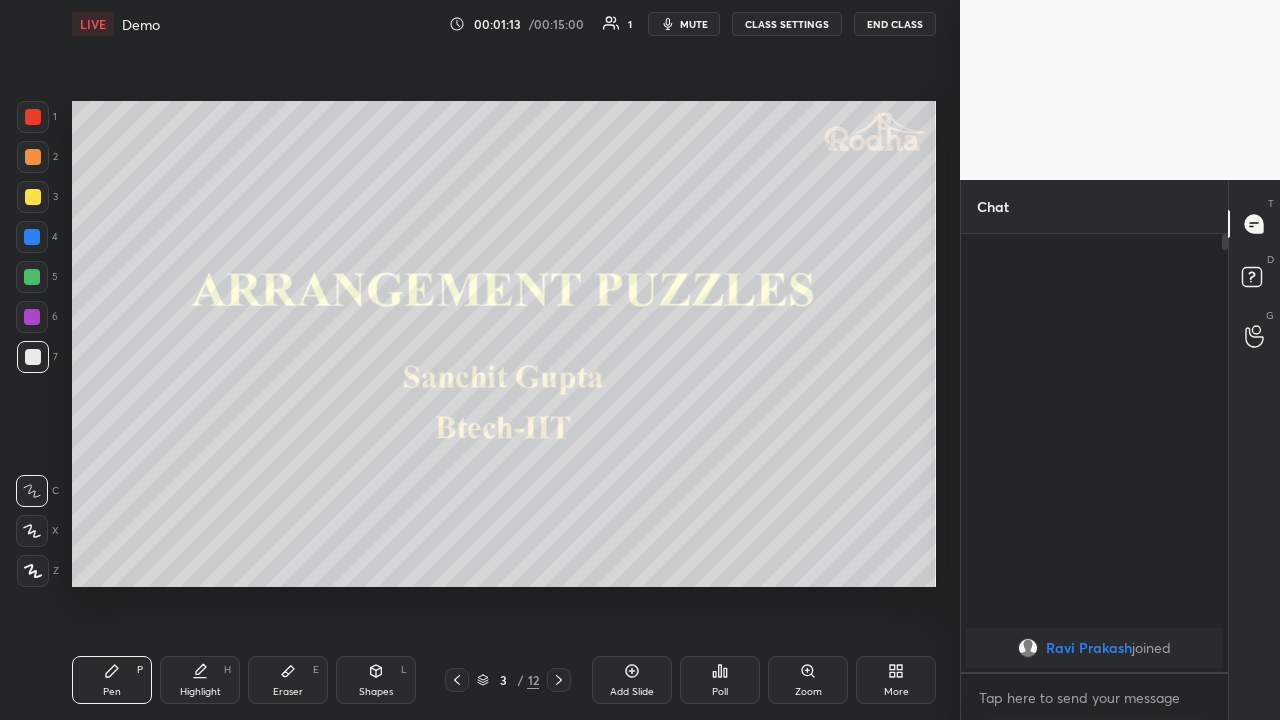 drag, startPoint x: 1143, startPoint y: 64, endPoint x: 1147, endPoint y: 49, distance: 15.524175 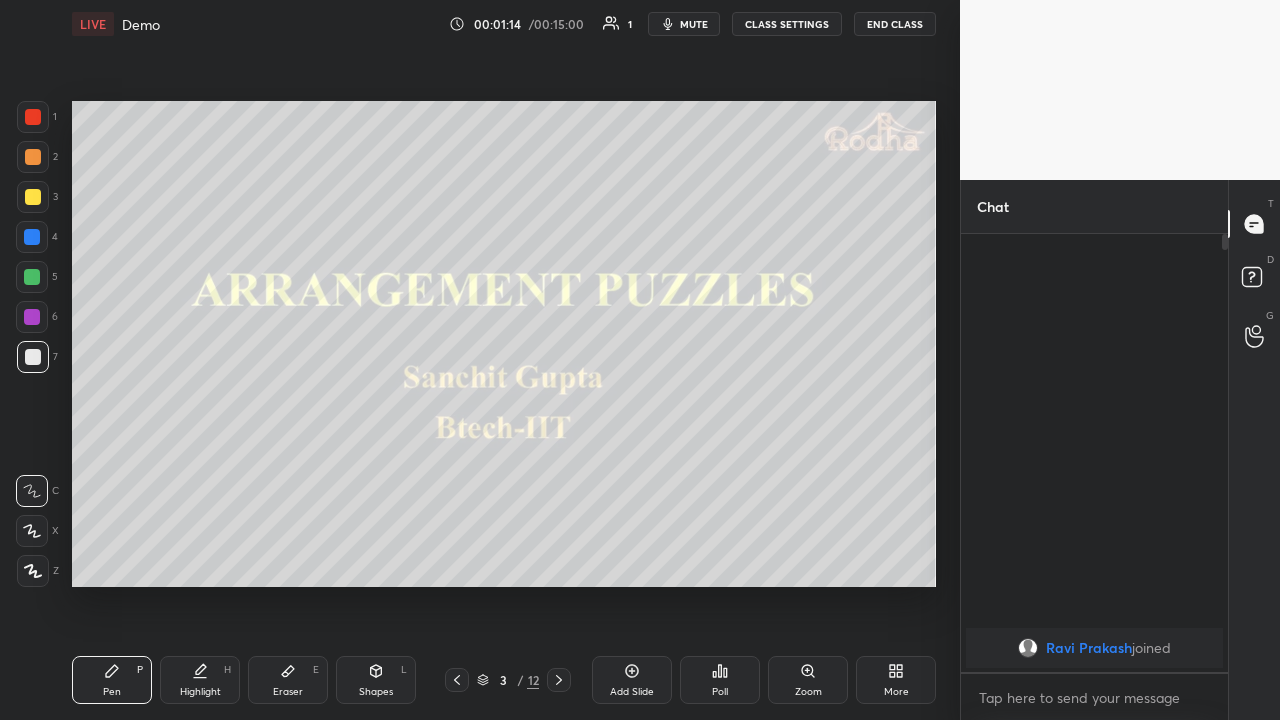 drag, startPoint x: 1033, startPoint y: 204, endPoint x: 1140, endPoint y: 220, distance: 108.18965 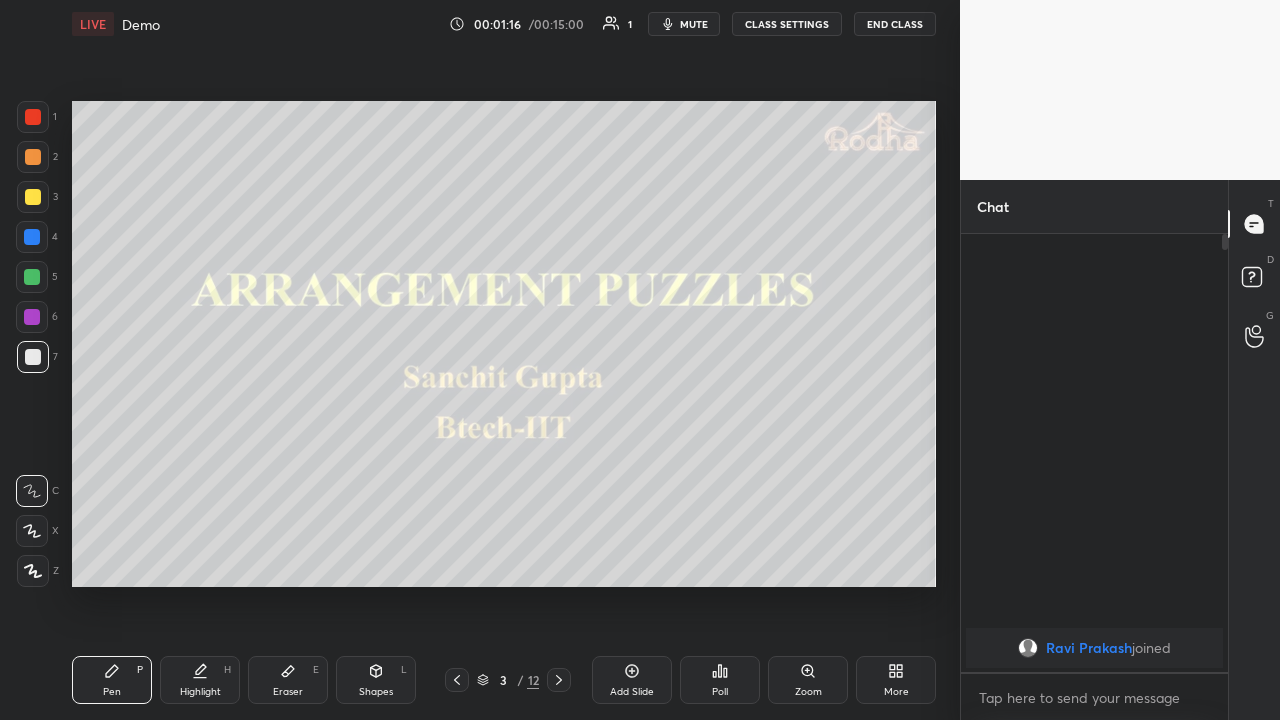 click on "More" at bounding box center (896, 692) 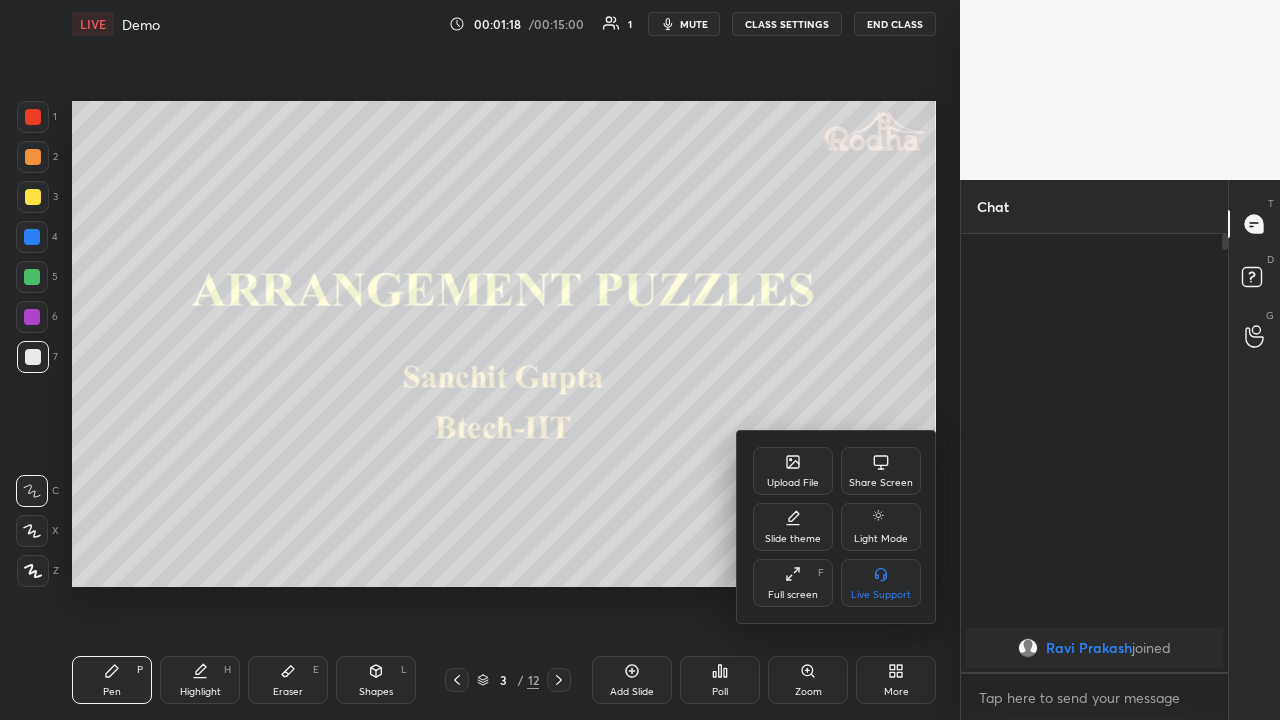 click on "Share Screen" at bounding box center [881, 471] 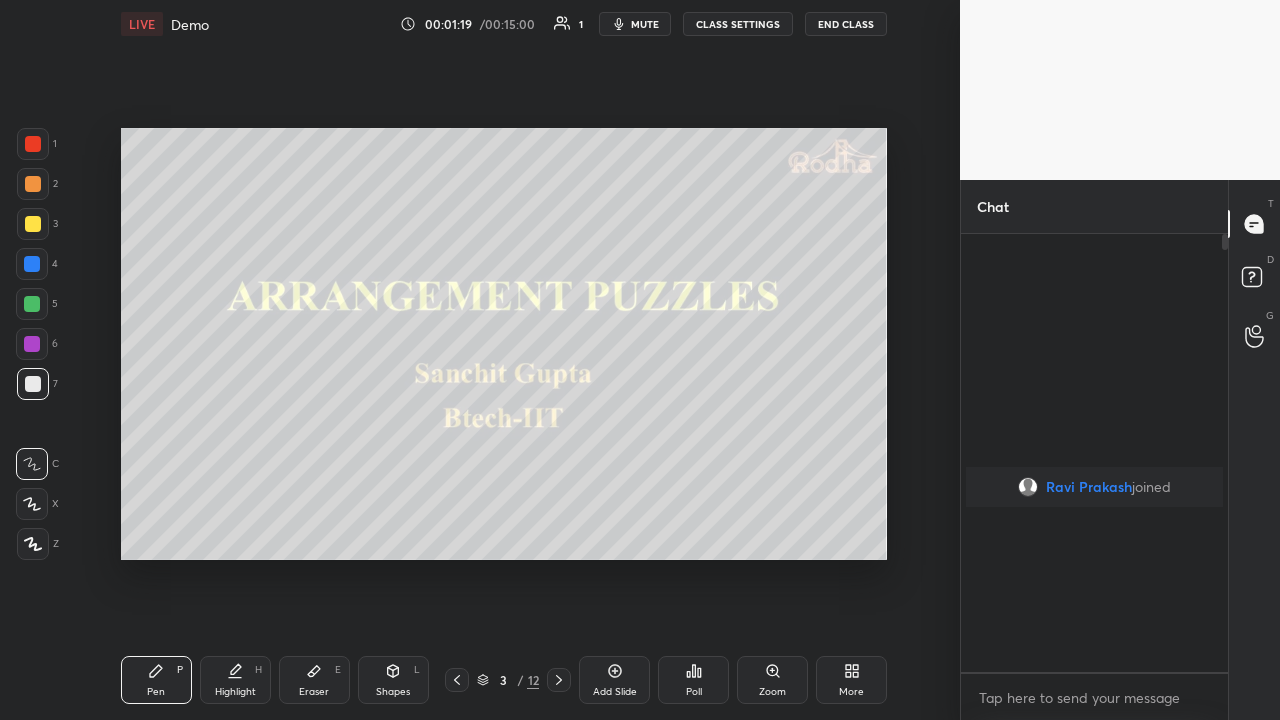 type on "x" 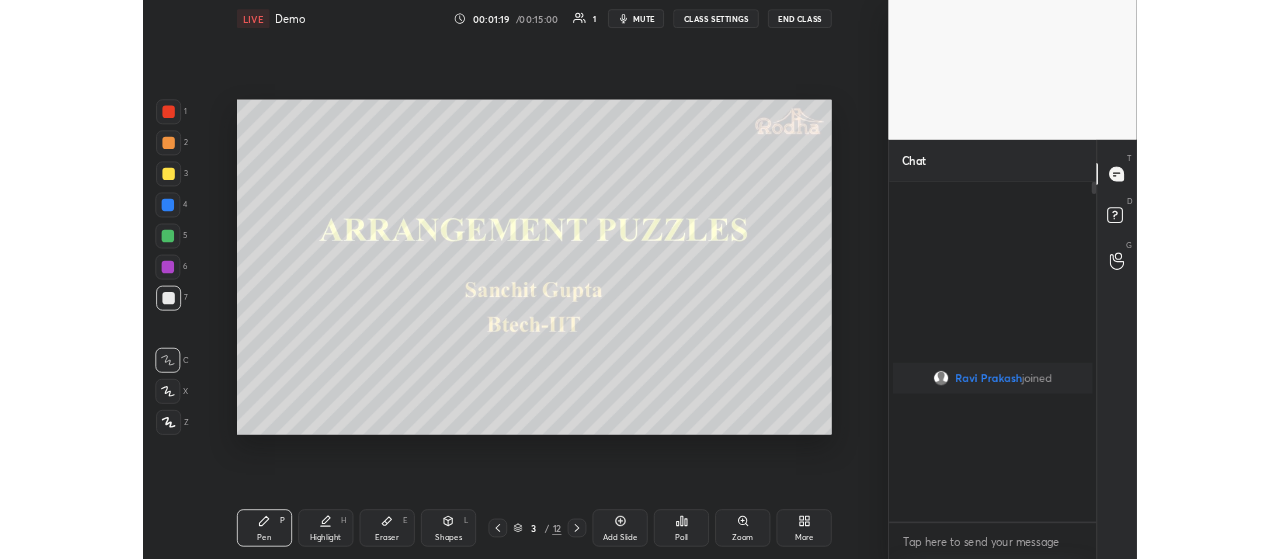 scroll, scrollTop: 431, scrollLeft: 880, axis: both 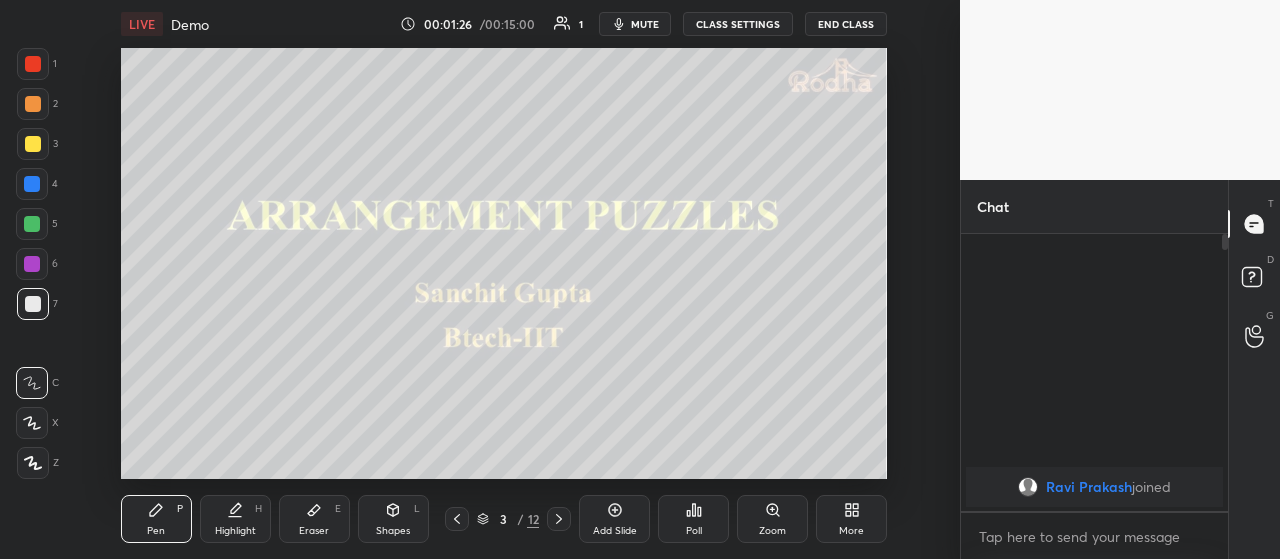 click at bounding box center (33, 64) 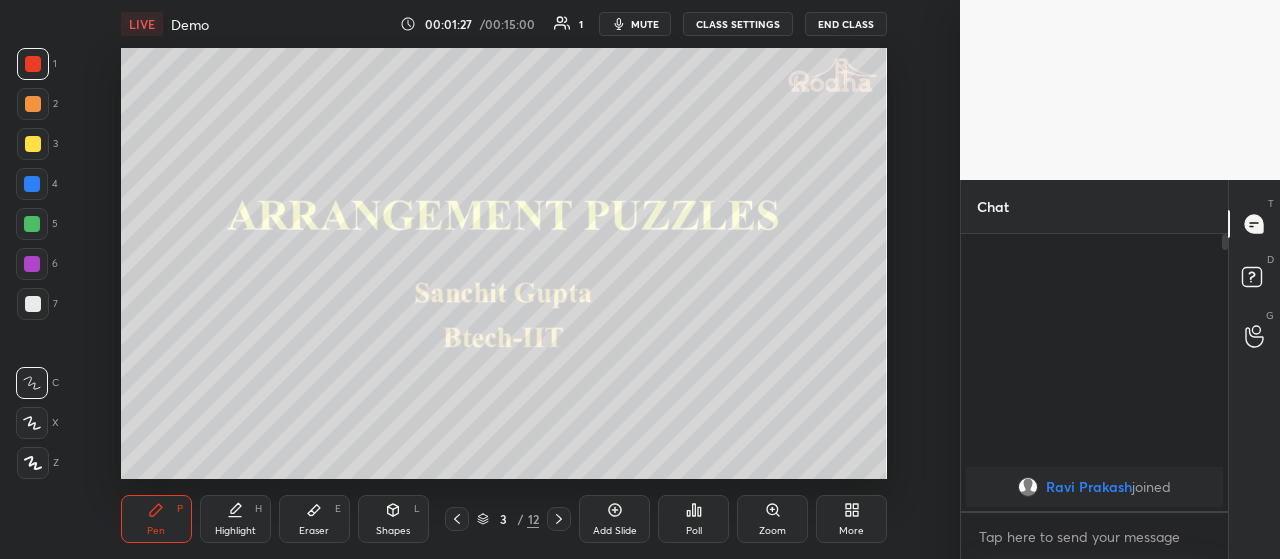click 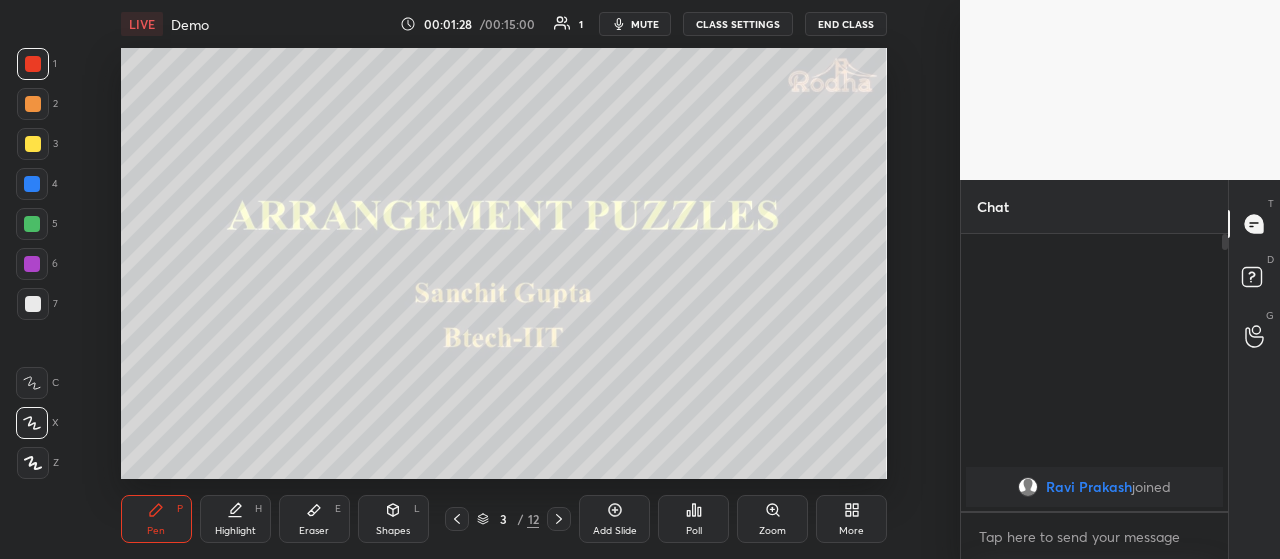 click 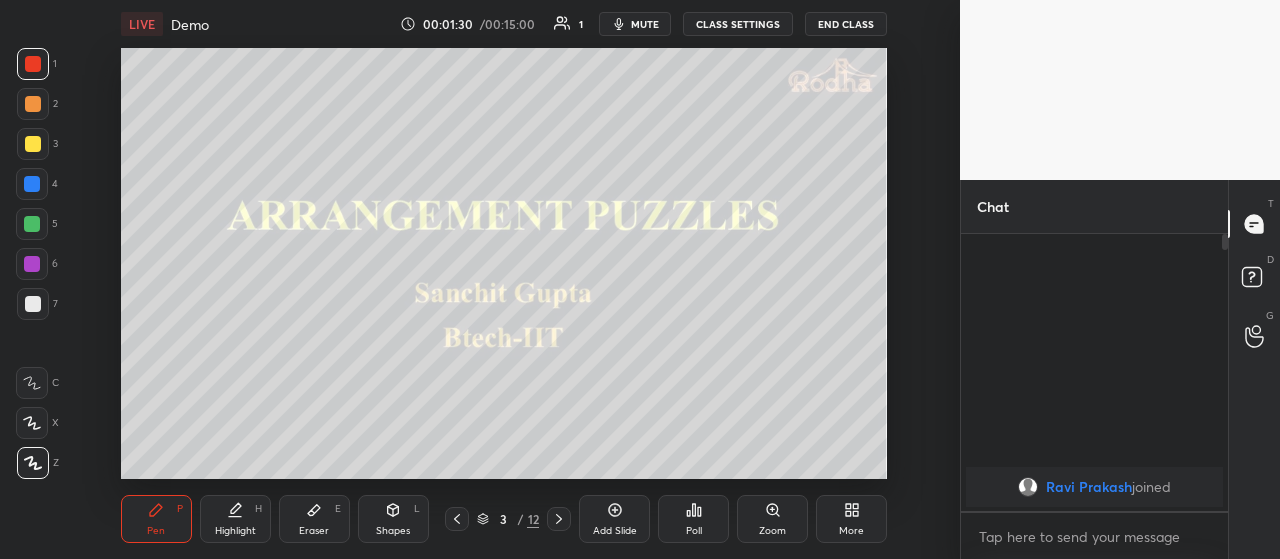 click on "CLASS SETTINGS" at bounding box center [738, 24] 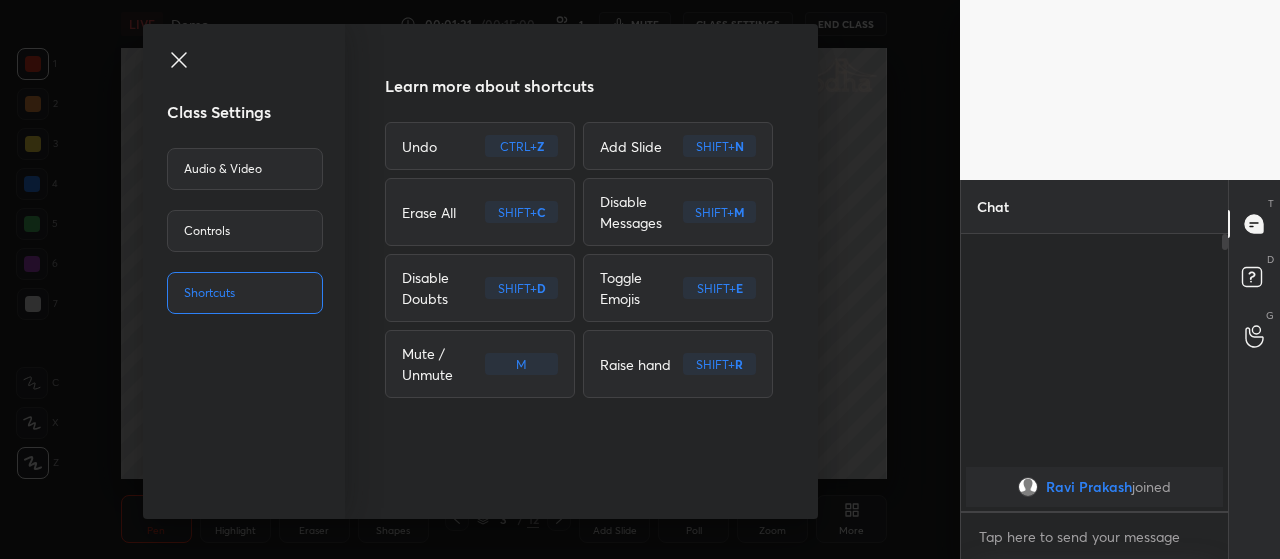 click on "Audio & Video" at bounding box center [245, 169] 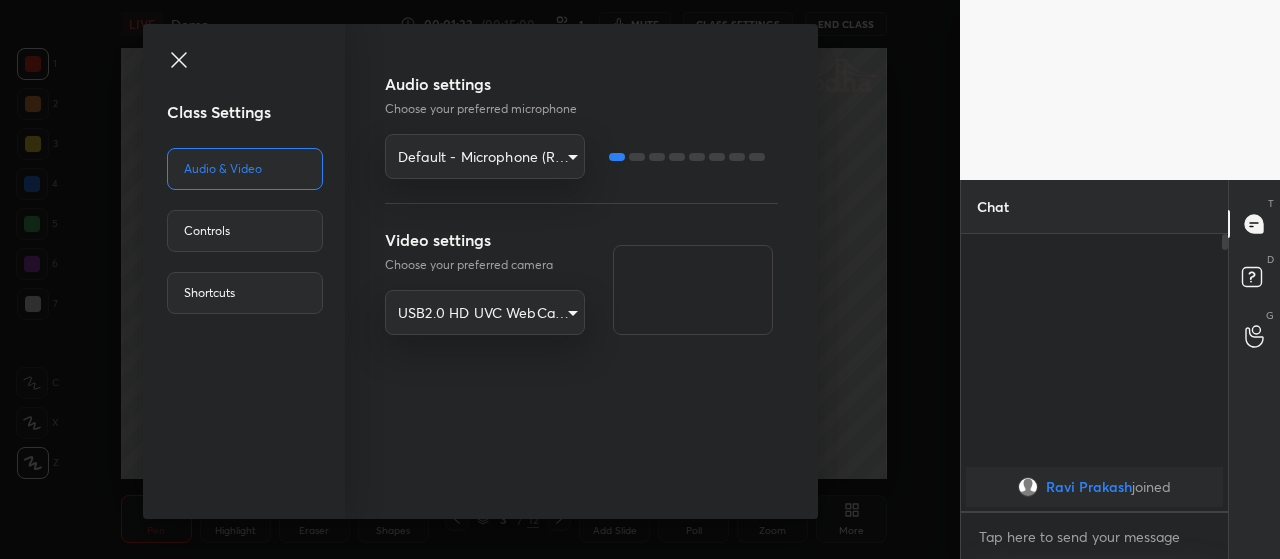 click on "1 2 3 4 5 6 7 R O A L C X Z Erase all   C X Z LIVE Demo 00:01:33 /  00:15:00 1 mute CLASS SETTINGS END CLASS Setting up your live class Poll for   secs No correct answer Start poll Back Demo [PERSON] Pen P Highlight H Eraser E Shapes L 3 / 12 Add Slide Poll Zoom More Chat [PERSON]  joined JUMP TO LATEST Enable hand raising Enable raise hand to speak to learners. Once enabled, chat will be turned off temporarily. Enable x   Doubts asked by learners will show up here NEW DOUBTS ASKED Learners who raise their hands will show up here Guidelines Please maintain decorum while talking to the educator in class. Inappropriate comments, cursing, or self-promotion are not allowed and may lead to a permanent ban from the platform. Got it Can't raise hand Looks like educator just invited you to speak. Please wait before you can raise your hand again. Got it T Messages (T) D Doubts (D) G Raise Hand (G) Prioritize Iconic learners Invite Iconic learners to speak with you first, ahead of Plus learners Got it Buffering" at bounding box center [640, 279] 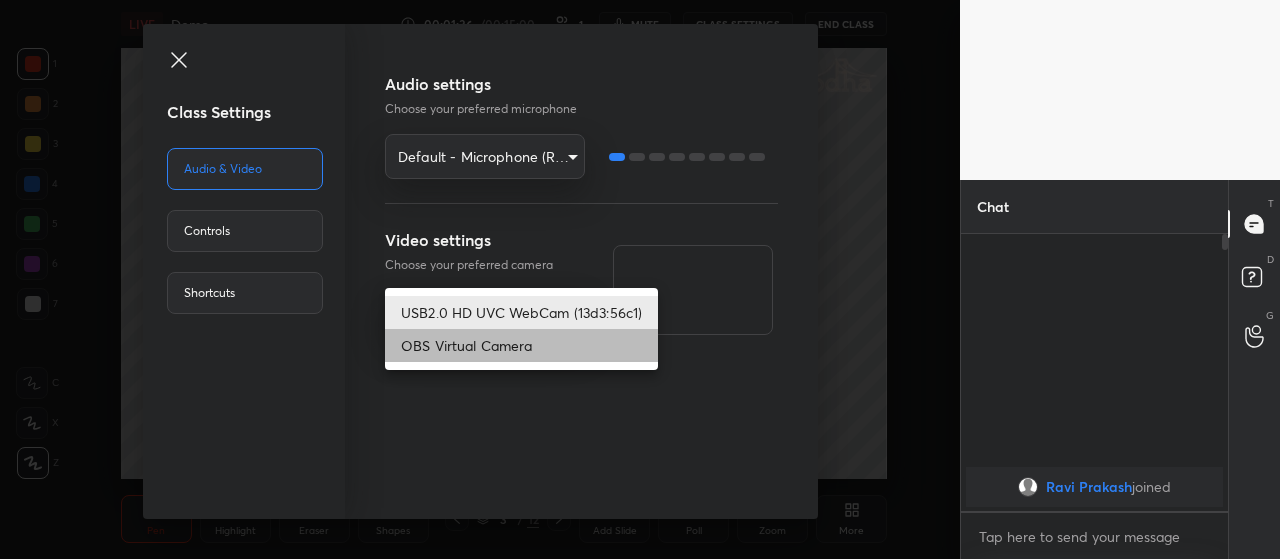 click on "OBS Virtual Camera" at bounding box center [521, 345] 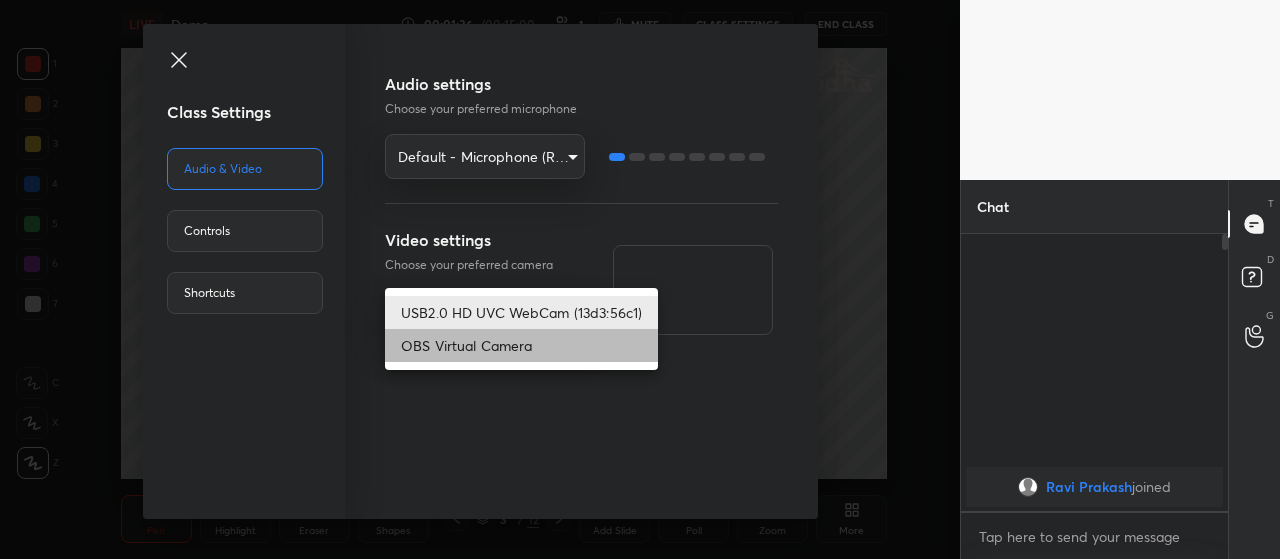 type on "[HASH]" 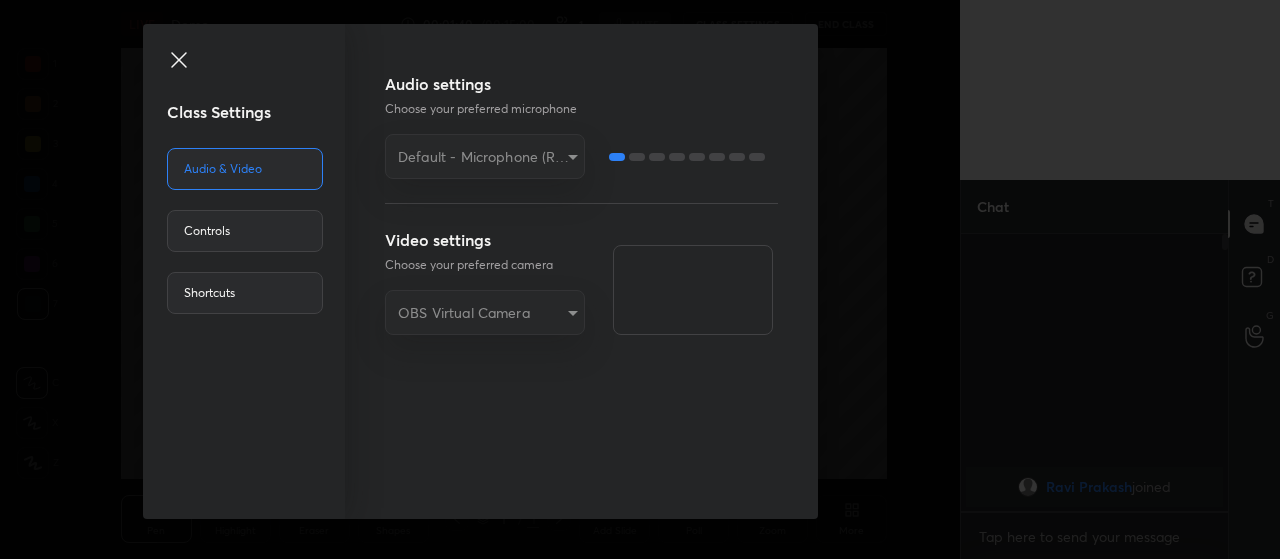 click on "OBS Virtual Camera" at bounding box center [485, 312] 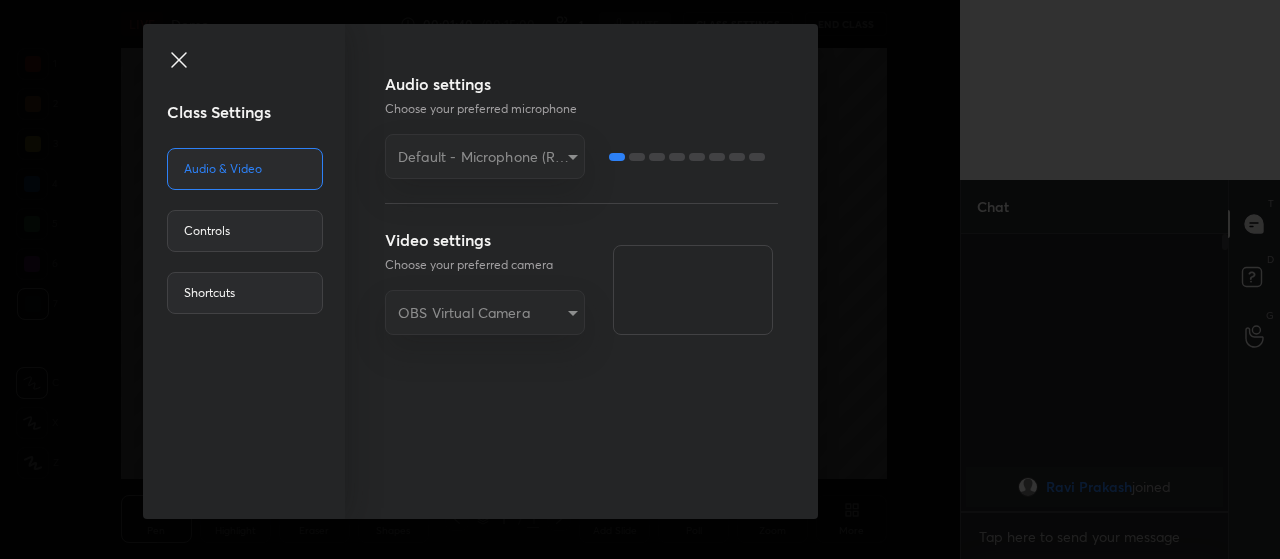 click on "OBS Virtual Camera" at bounding box center [485, 312] 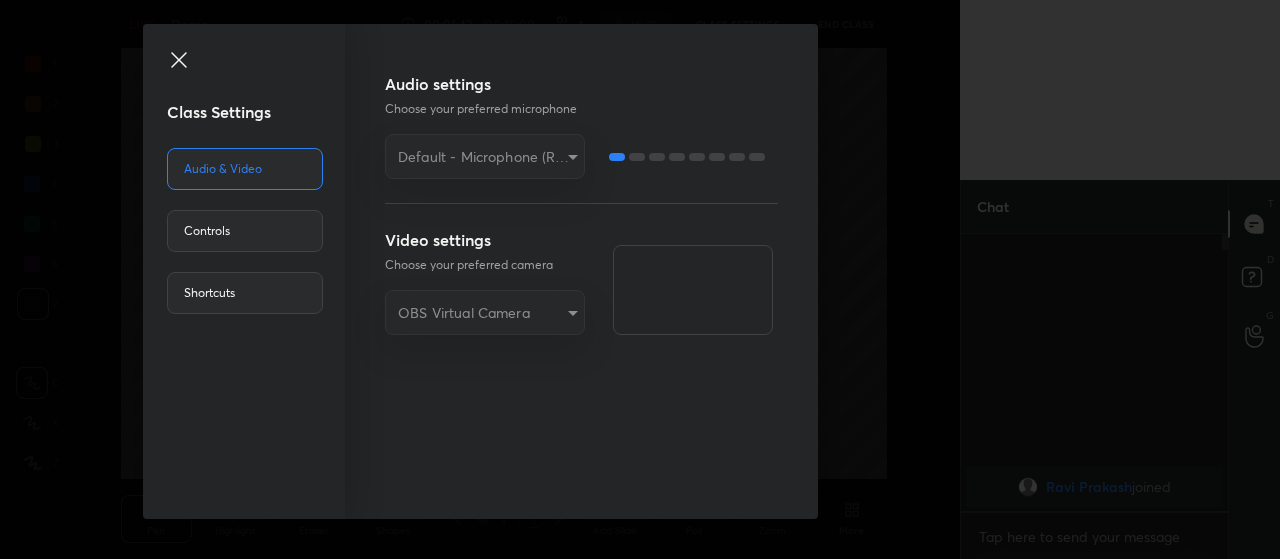 click on "Controls" at bounding box center (245, 231) 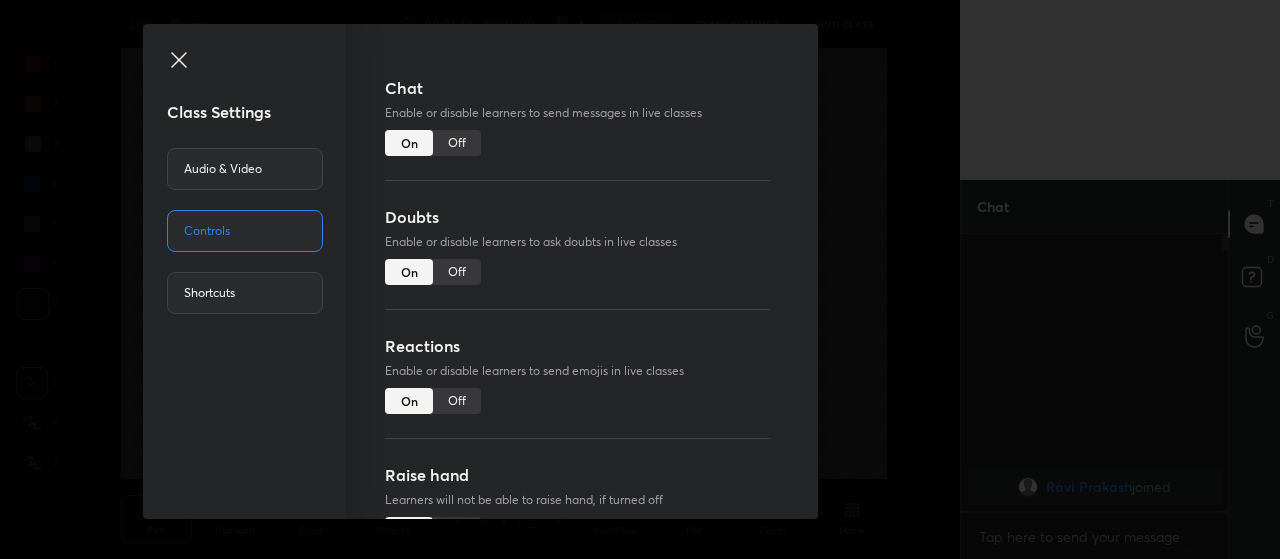 click on "Class Settings Audio & Video Controls Shortcuts" at bounding box center [244, 271] 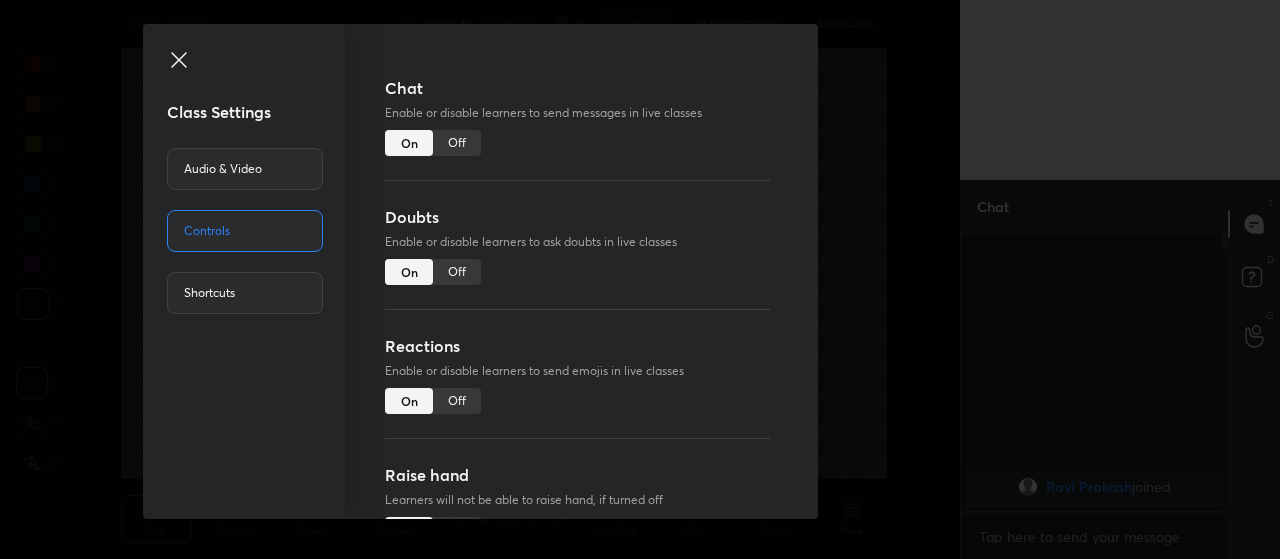 click on "Audio & Video" at bounding box center (245, 169) 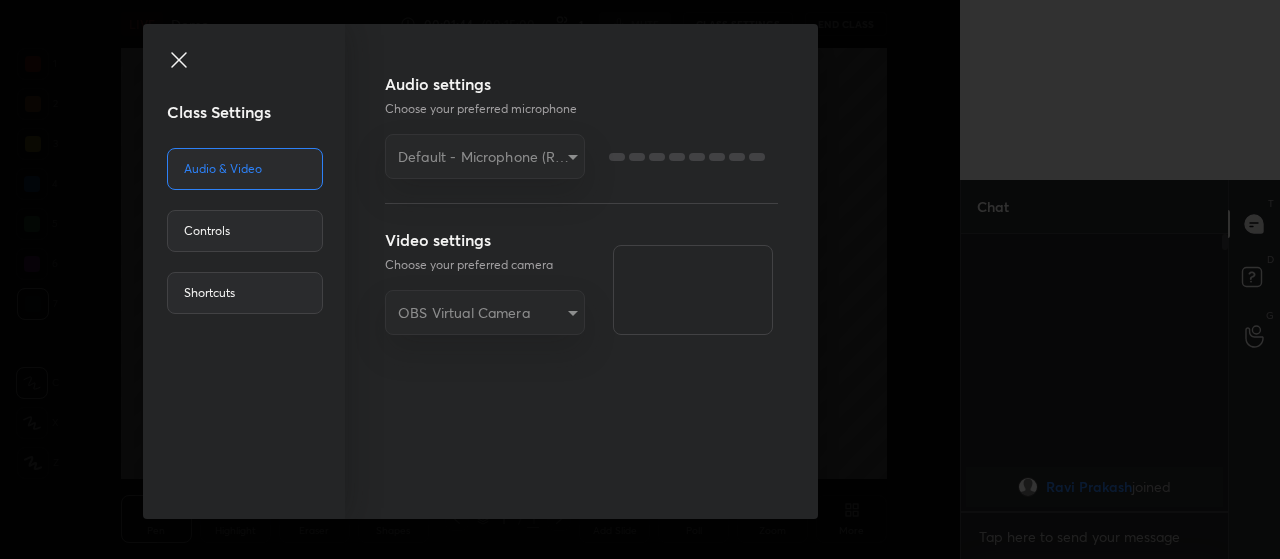 click on "OBS Virtual Camera" at bounding box center (485, 312) 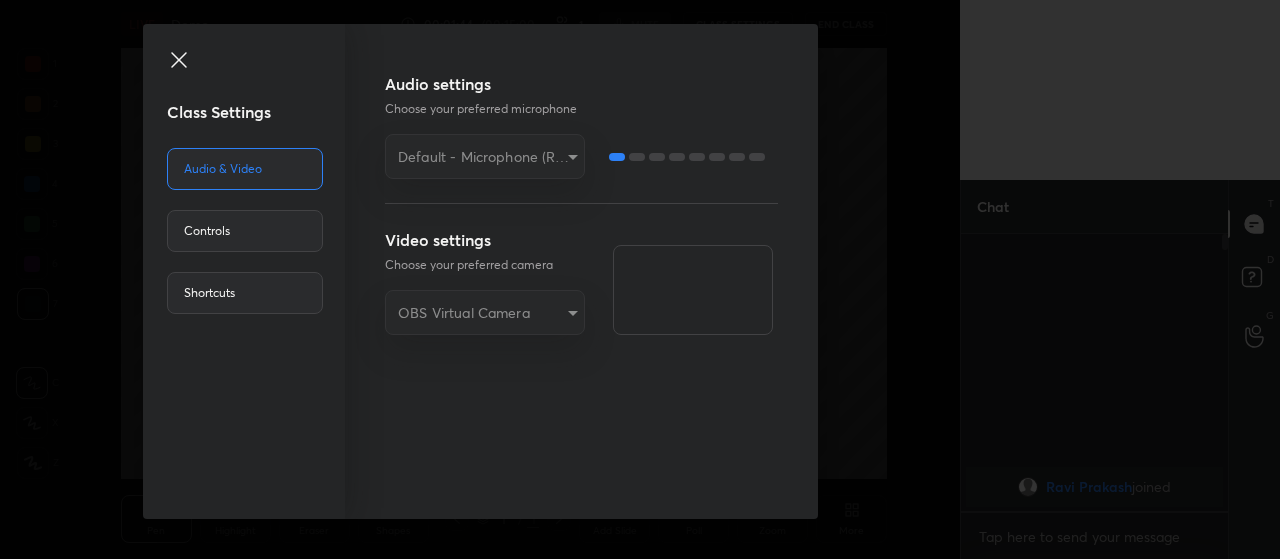 click on "OBS Virtual Camera" at bounding box center [485, 312] 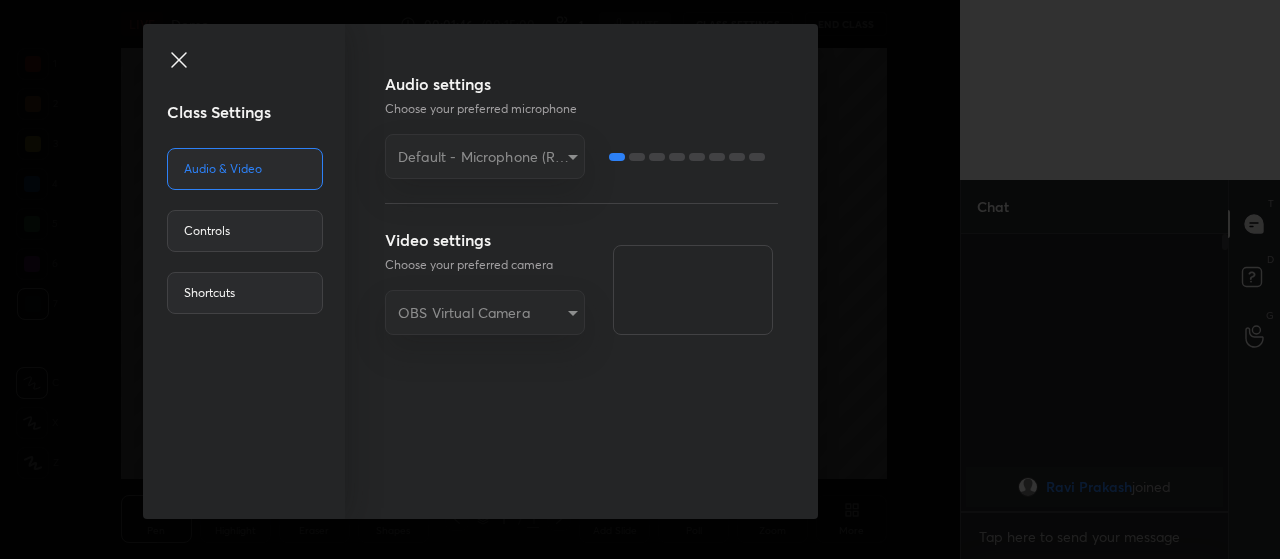 click on "OBS Virtual Camera" at bounding box center (485, 312) 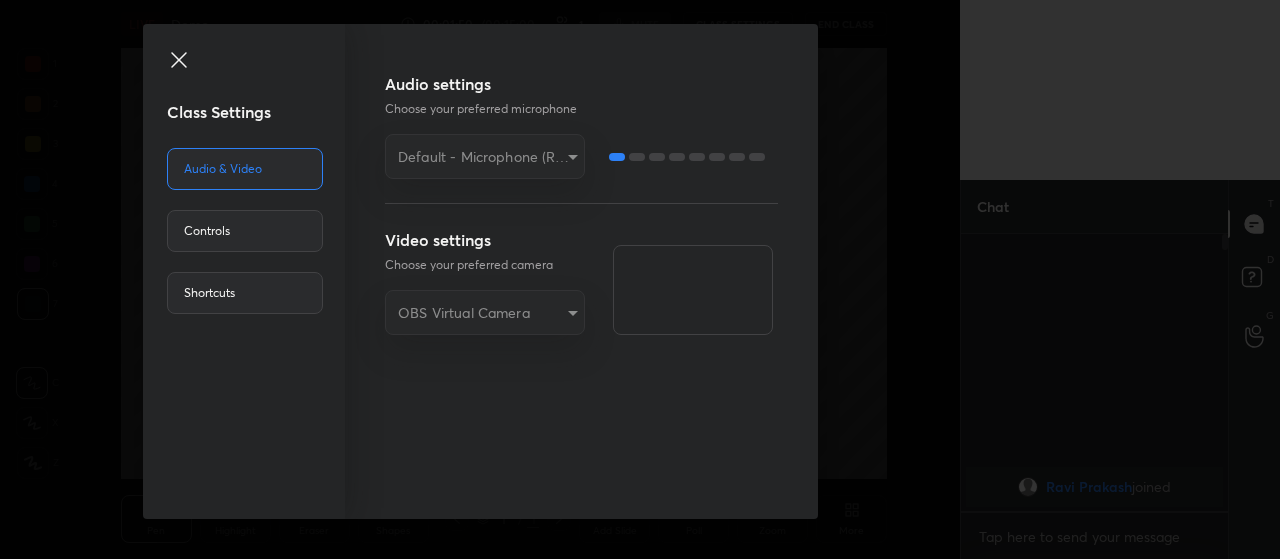 click 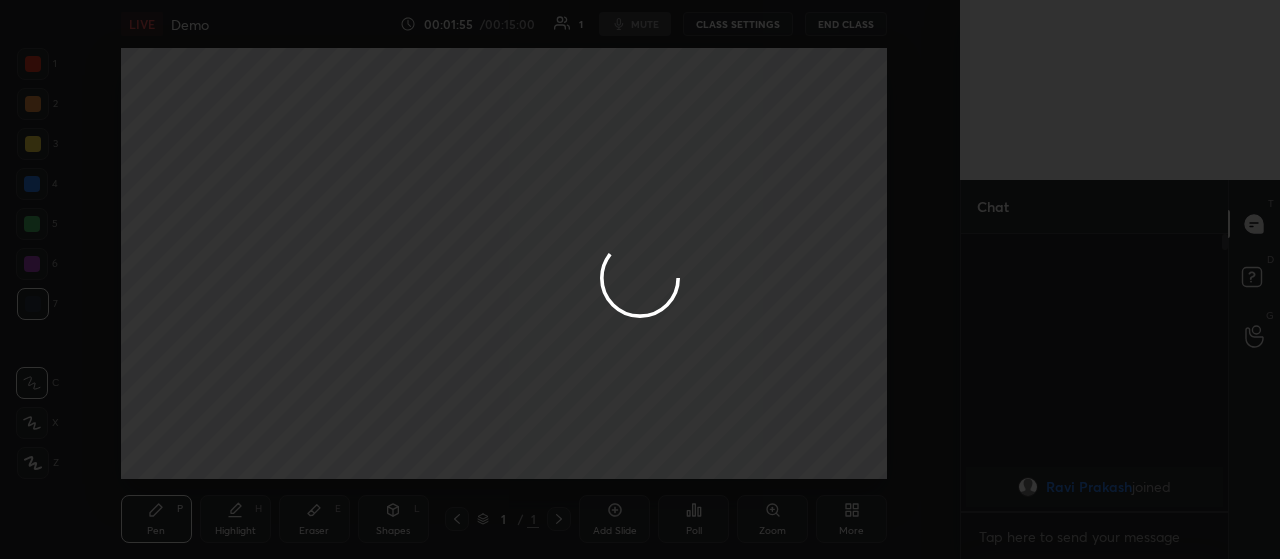click at bounding box center (640, 279) 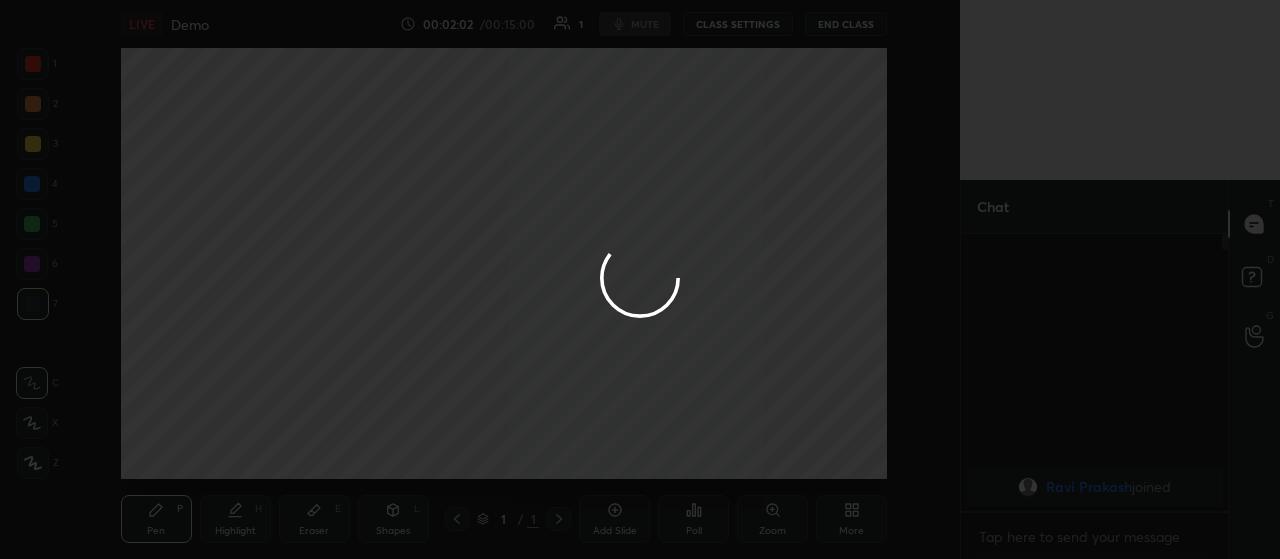 click at bounding box center (640, 279) 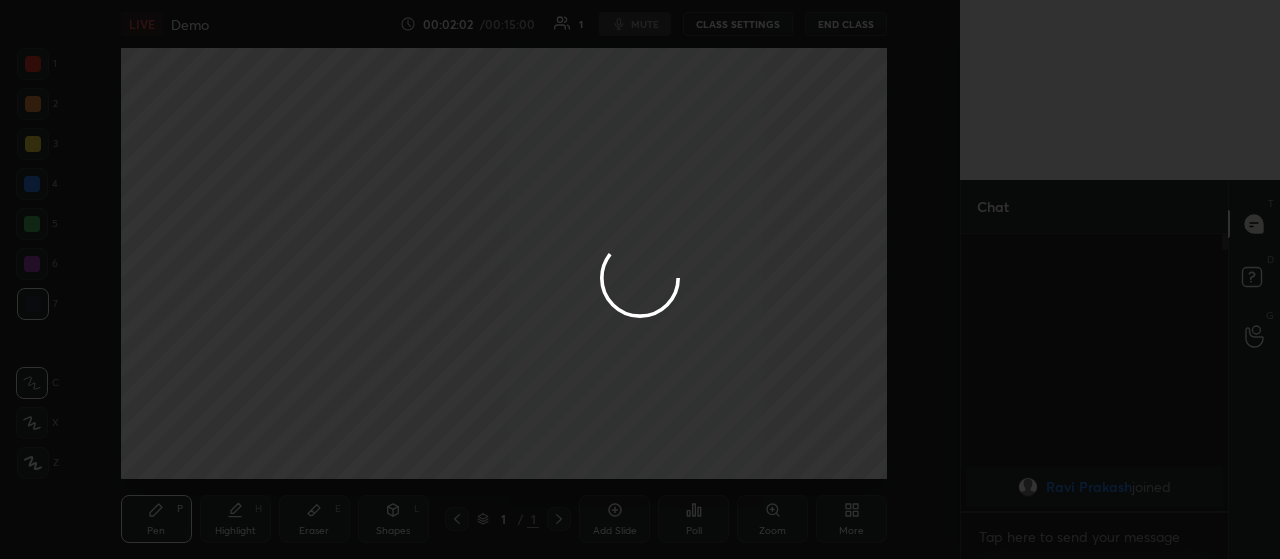 click at bounding box center [640, 279] 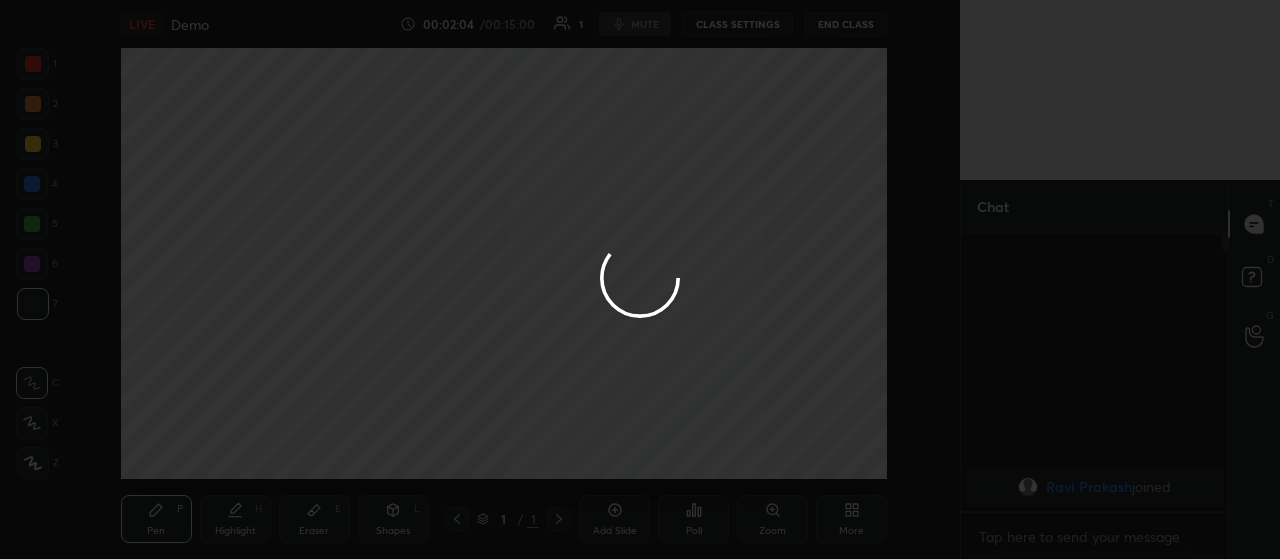 click at bounding box center (640, 279) 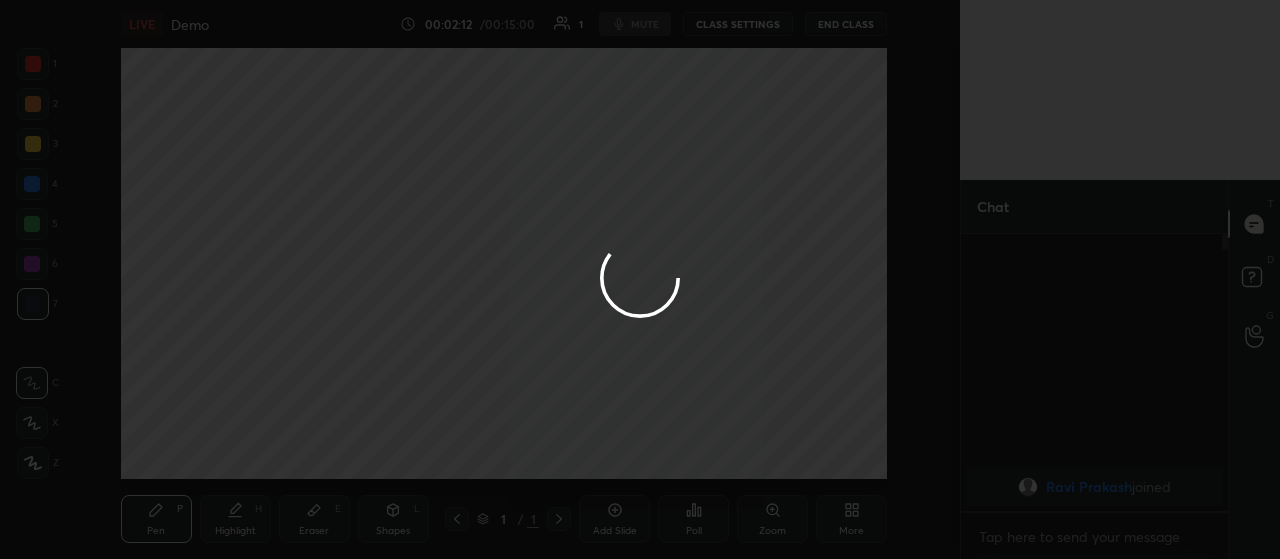 click at bounding box center [640, 279] 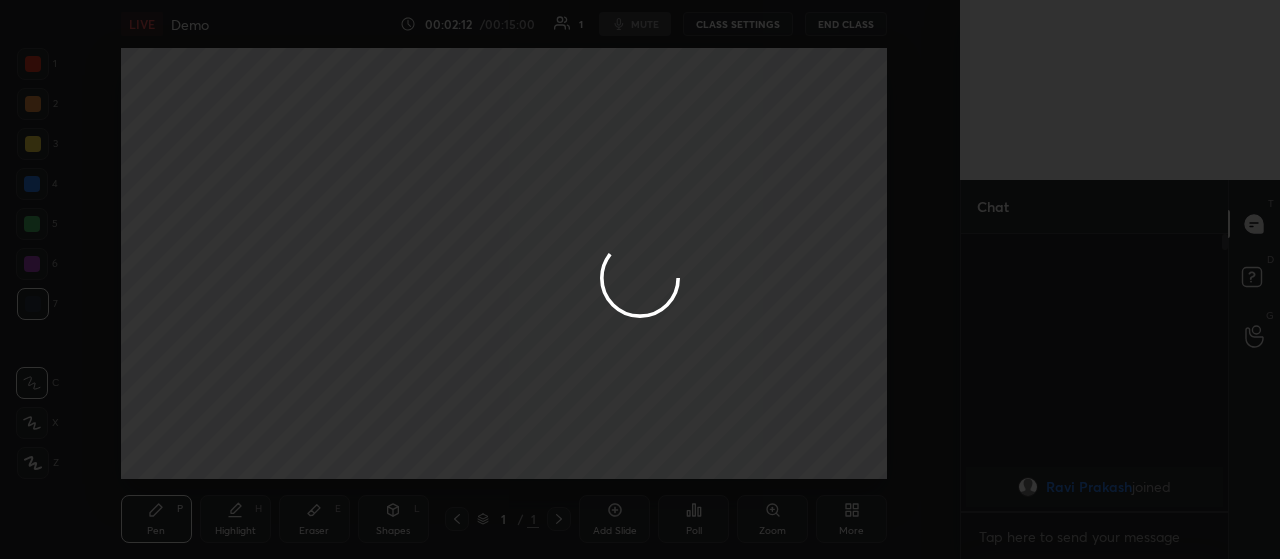 click at bounding box center (640, 279) 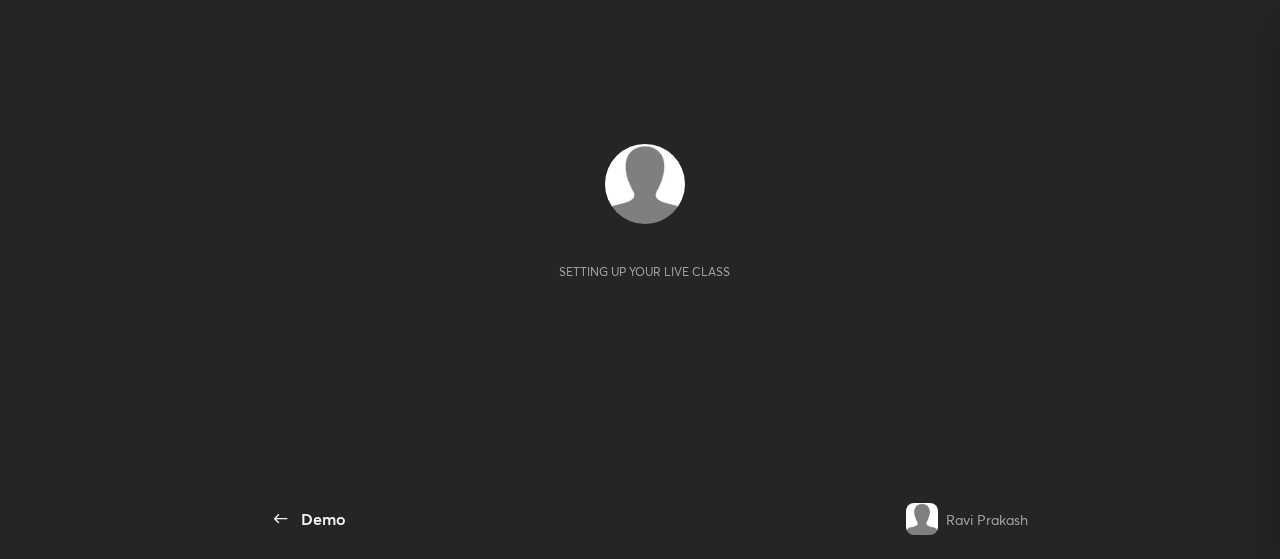 scroll, scrollTop: 0, scrollLeft: 0, axis: both 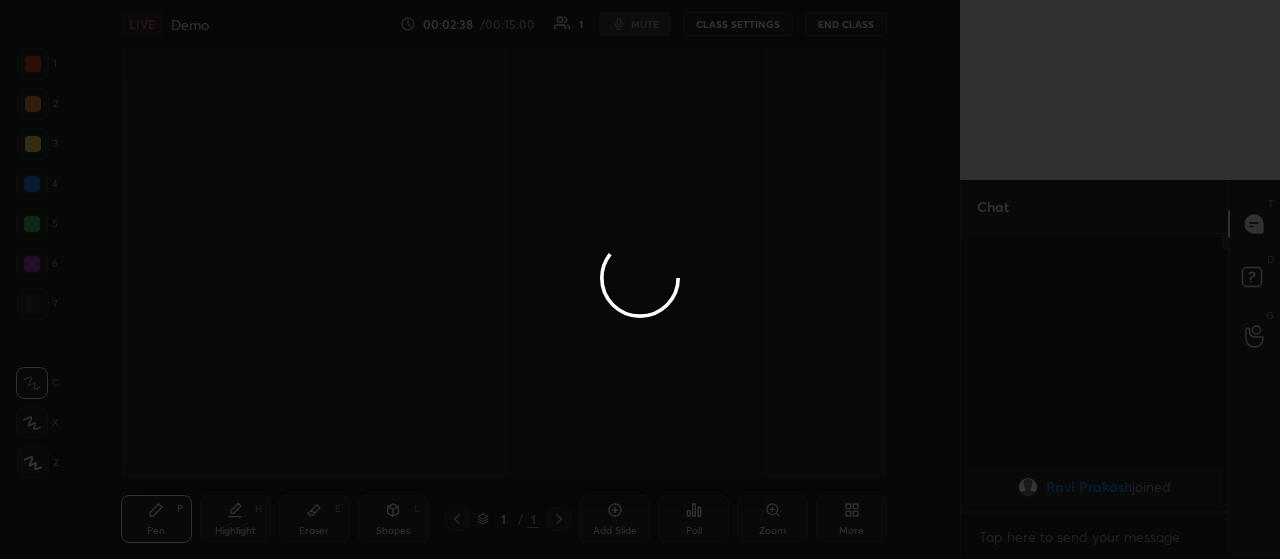 click at bounding box center (640, 279) 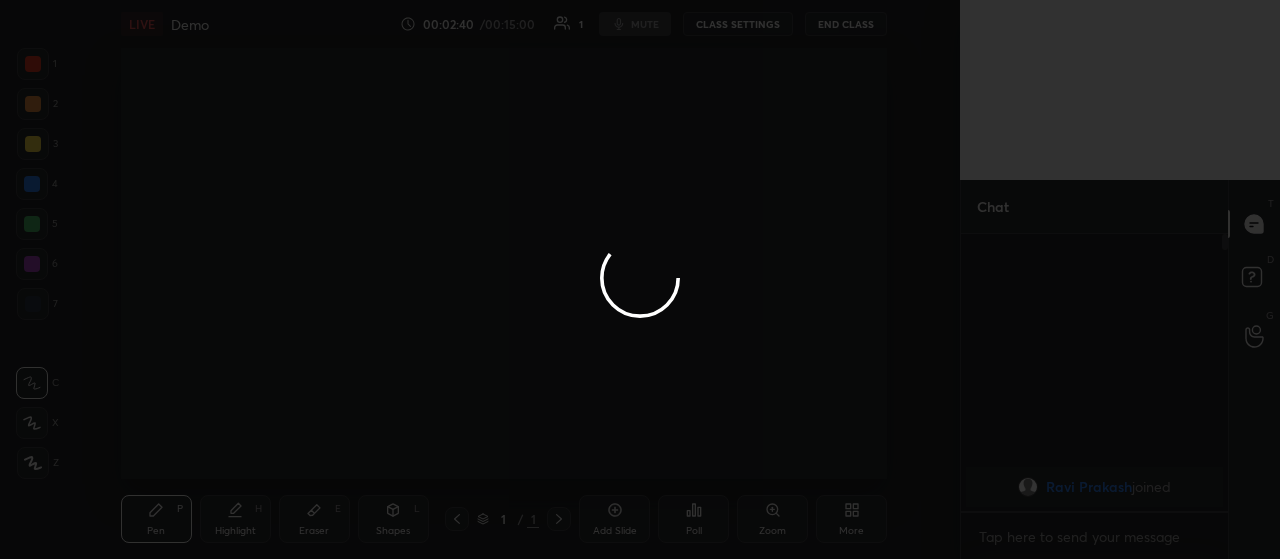 click at bounding box center [640, 279] 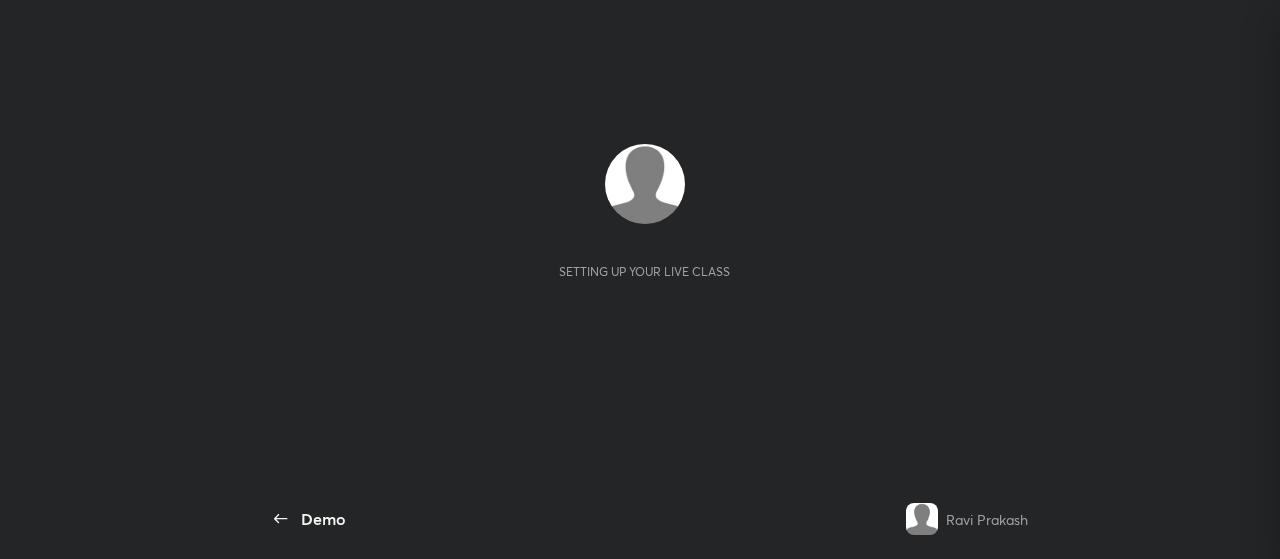 scroll, scrollTop: 0, scrollLeft: 0, axis: both 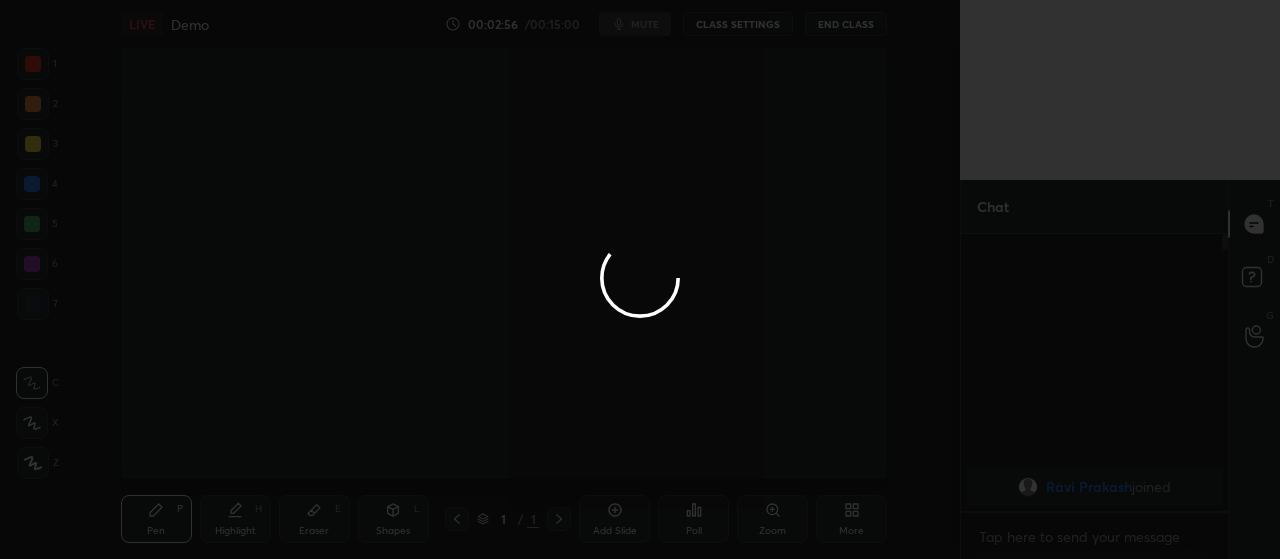 click at bounding box center [640, 279] 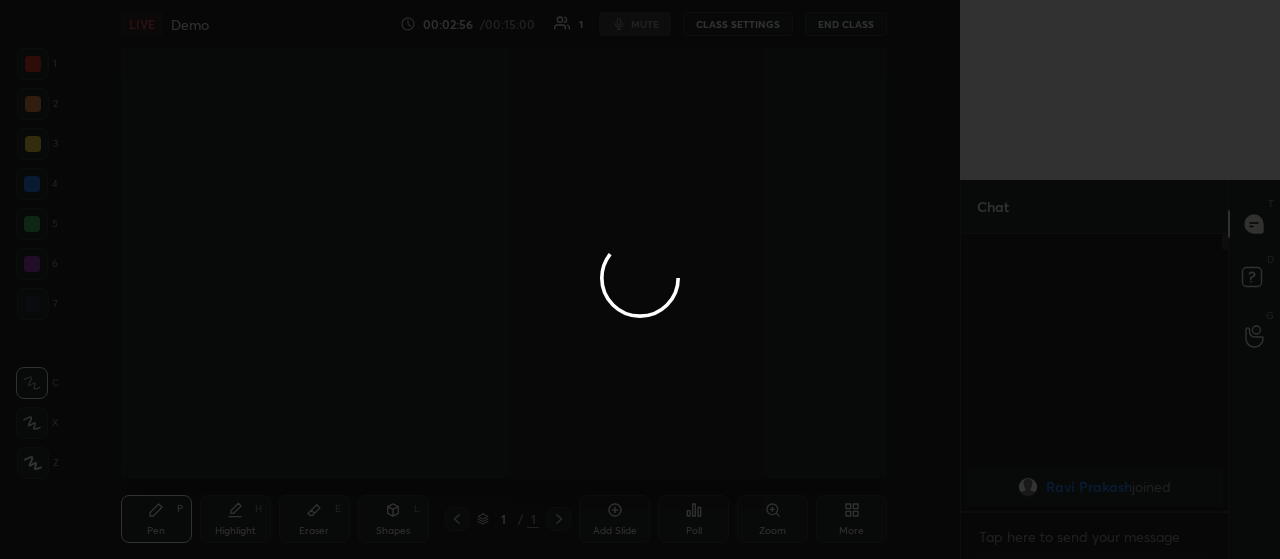 scroll, scrollTop: 431, scrollLeft: 882, axis: both 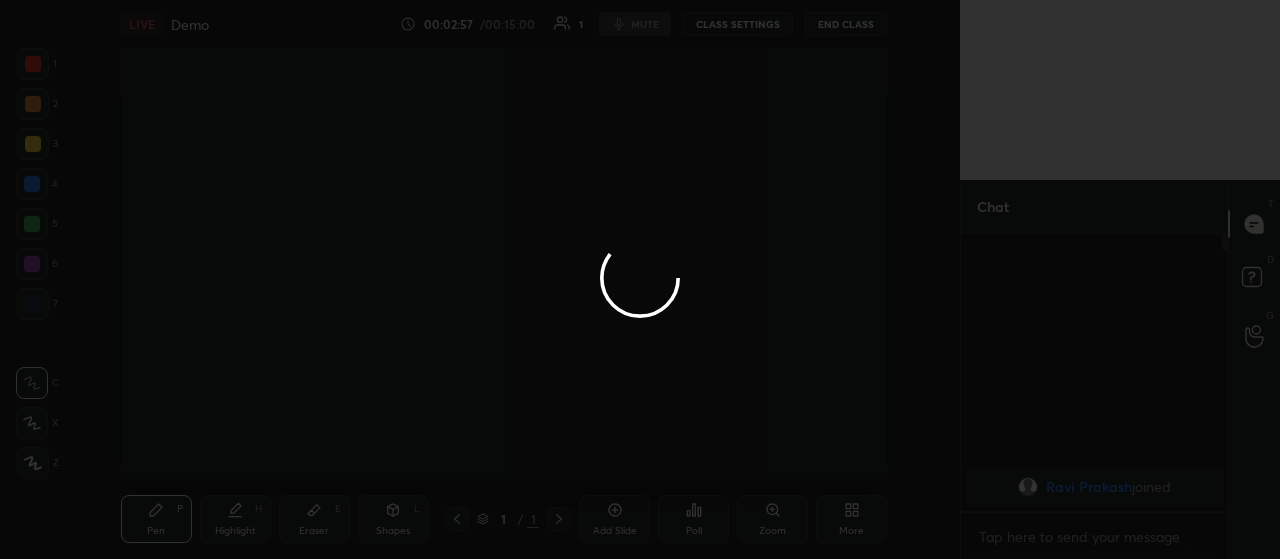 click at bounding box center (640, 279) 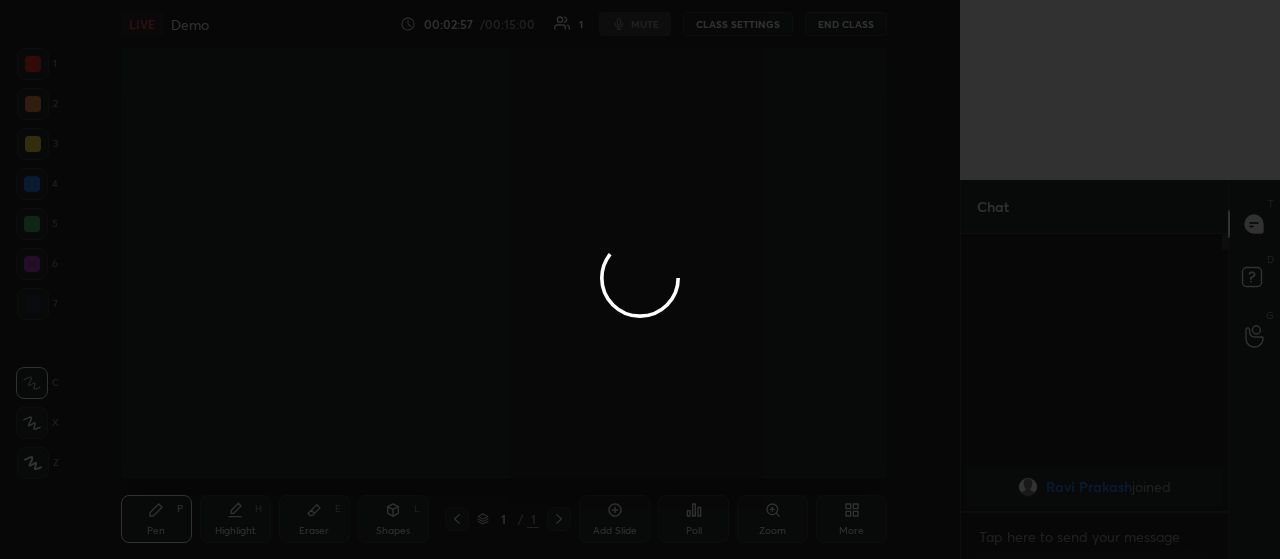 click at bounding box center [640, 279] 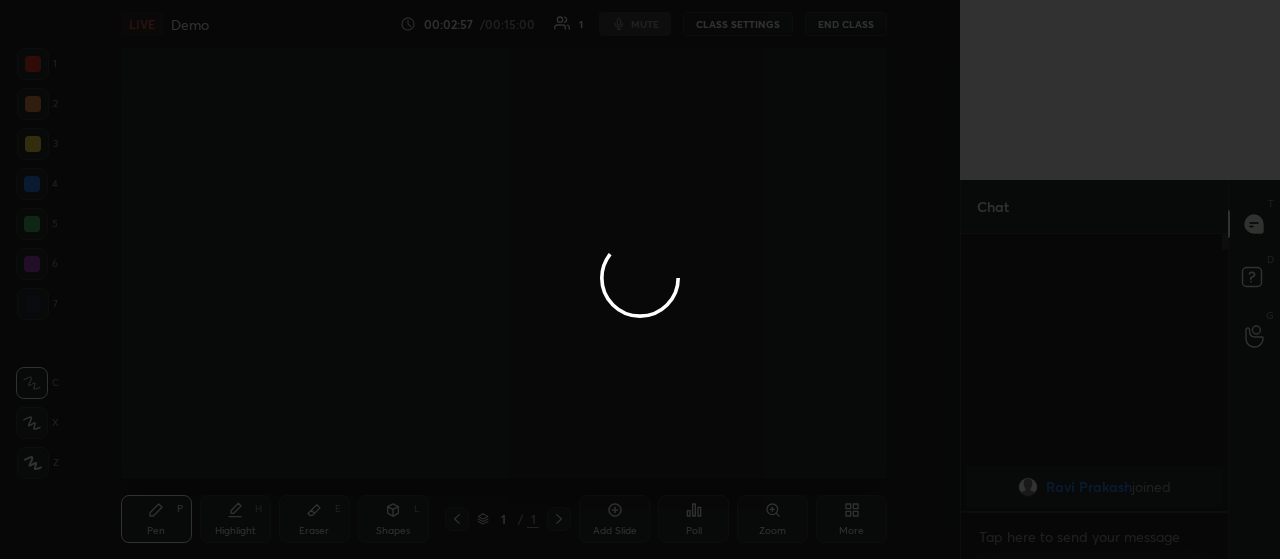 click at bounding box center [640, 279] 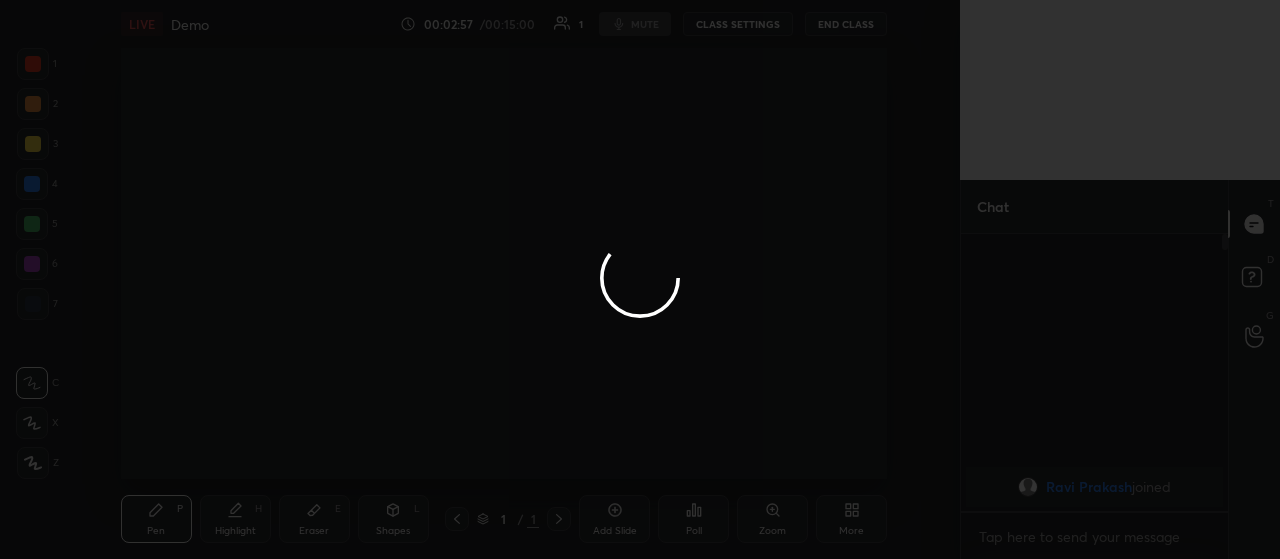 click at bounding box center (640, 279) 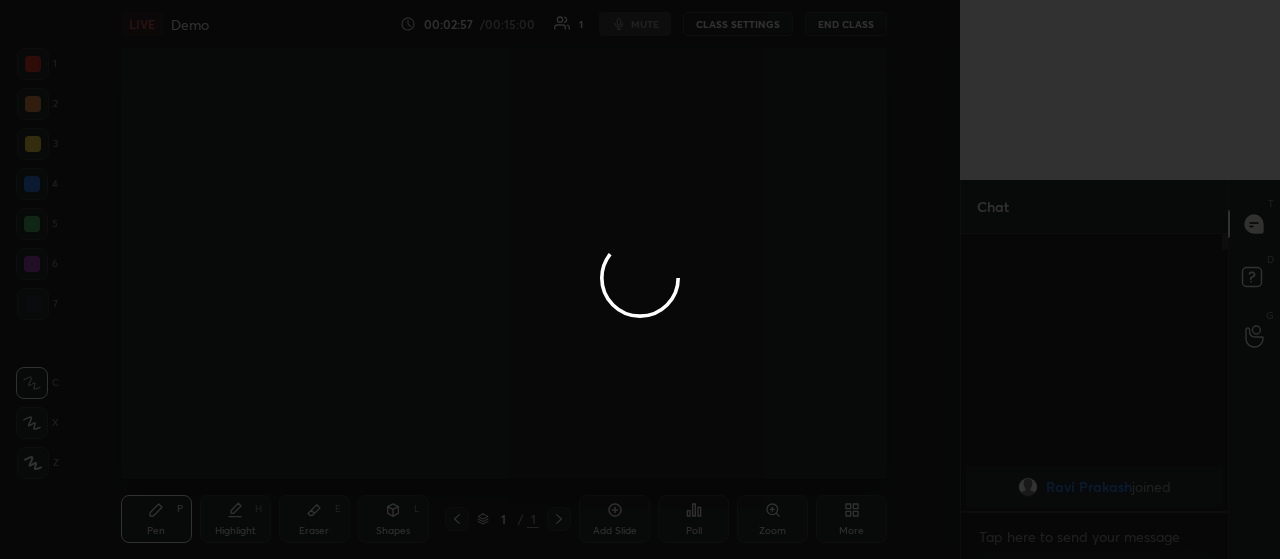 click at bounding box center [640, 279] 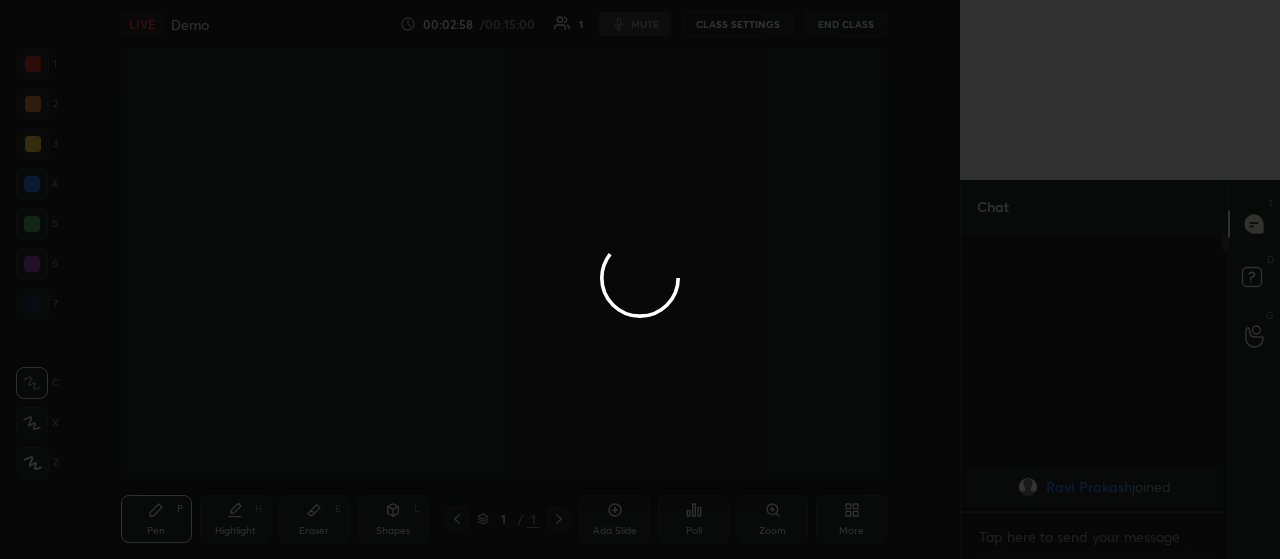 click at bounding box center [640, 279] 